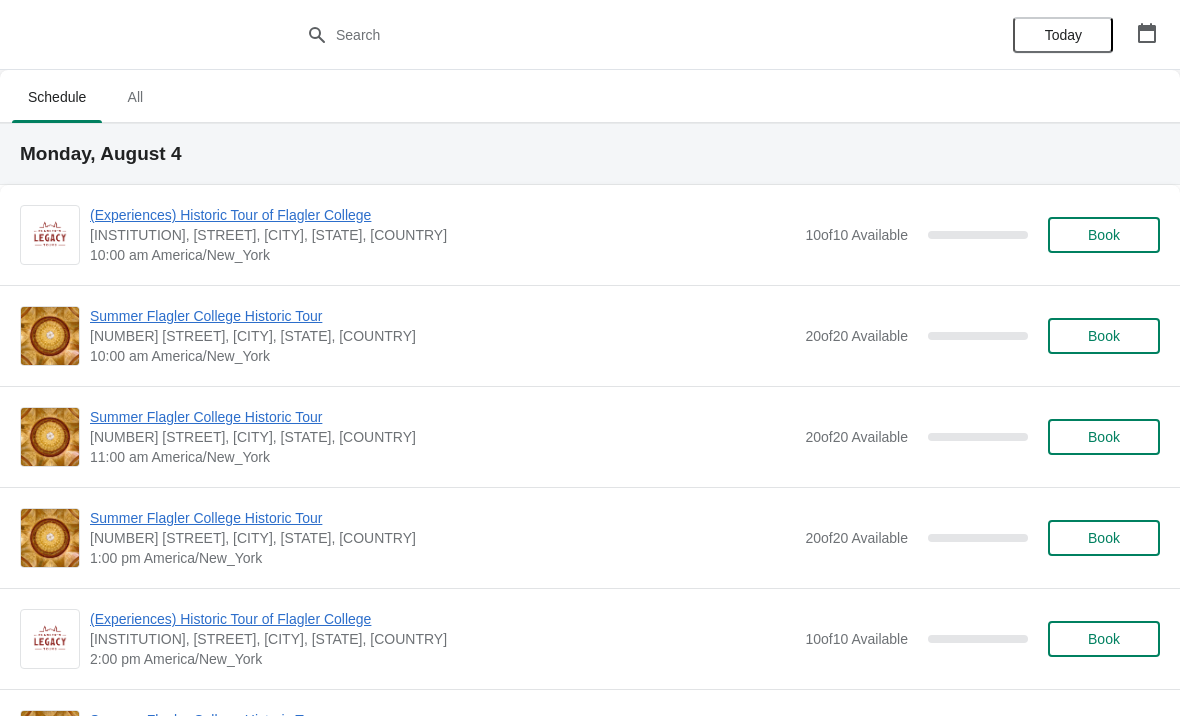scroll, scrollTop: -8, scrollLeft: 0, axis: vertical 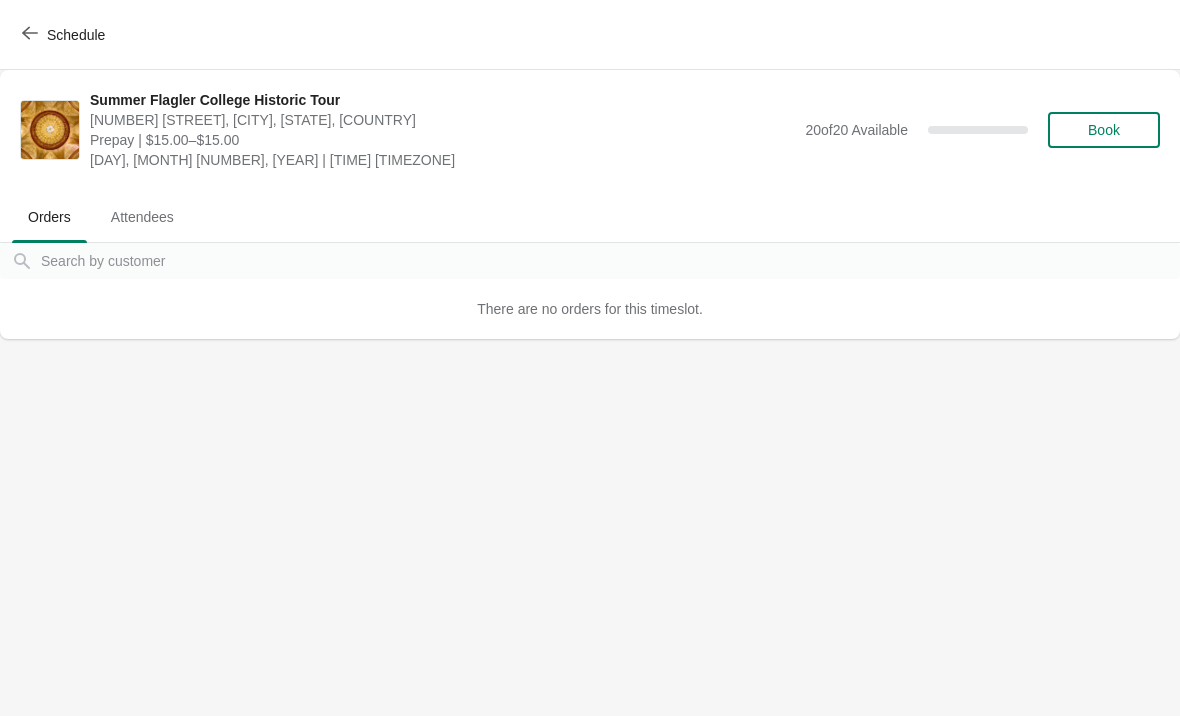 click at bounding box center (30, 34) 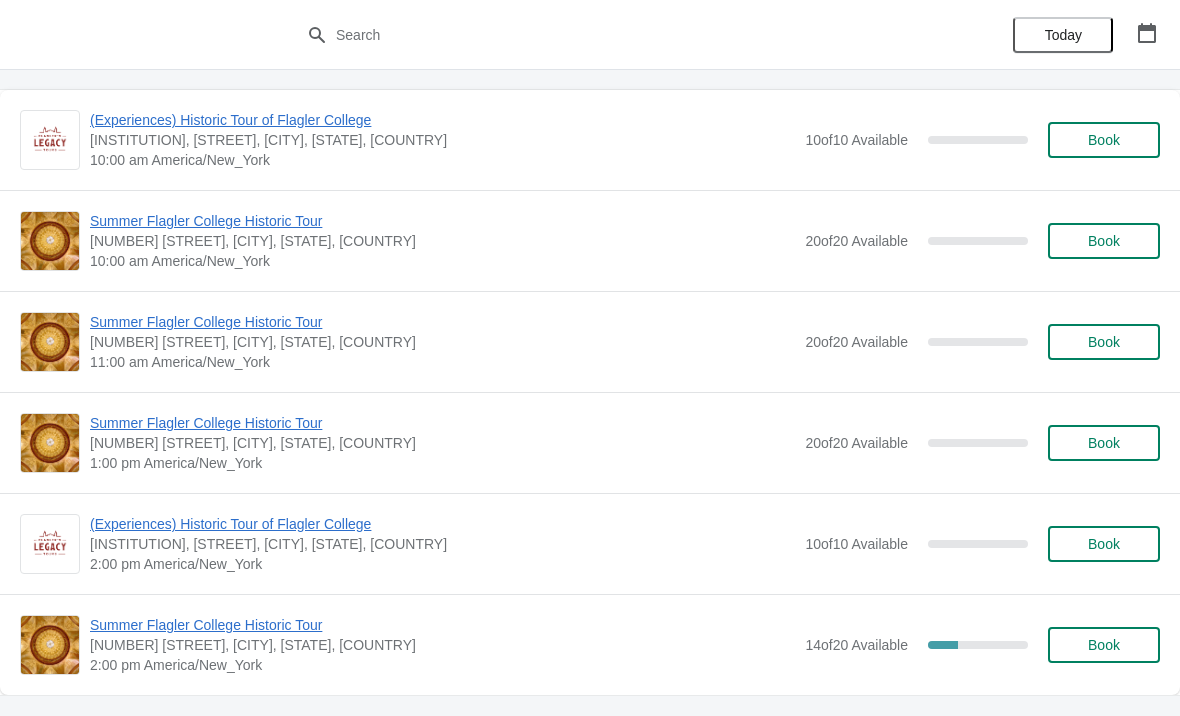 scroll, scrollTop: 93, scrollLeft: 0, axis: vertical 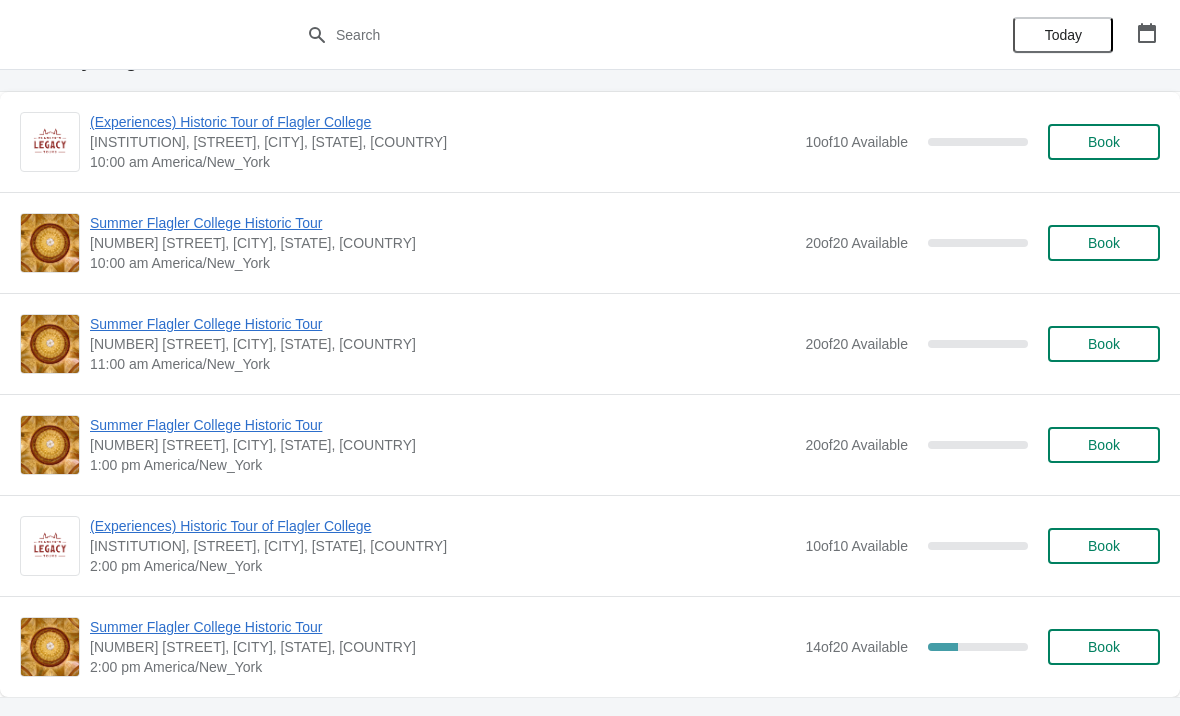click on "Summer Flagler College Historic Tour" at bounding box center (442, 324) 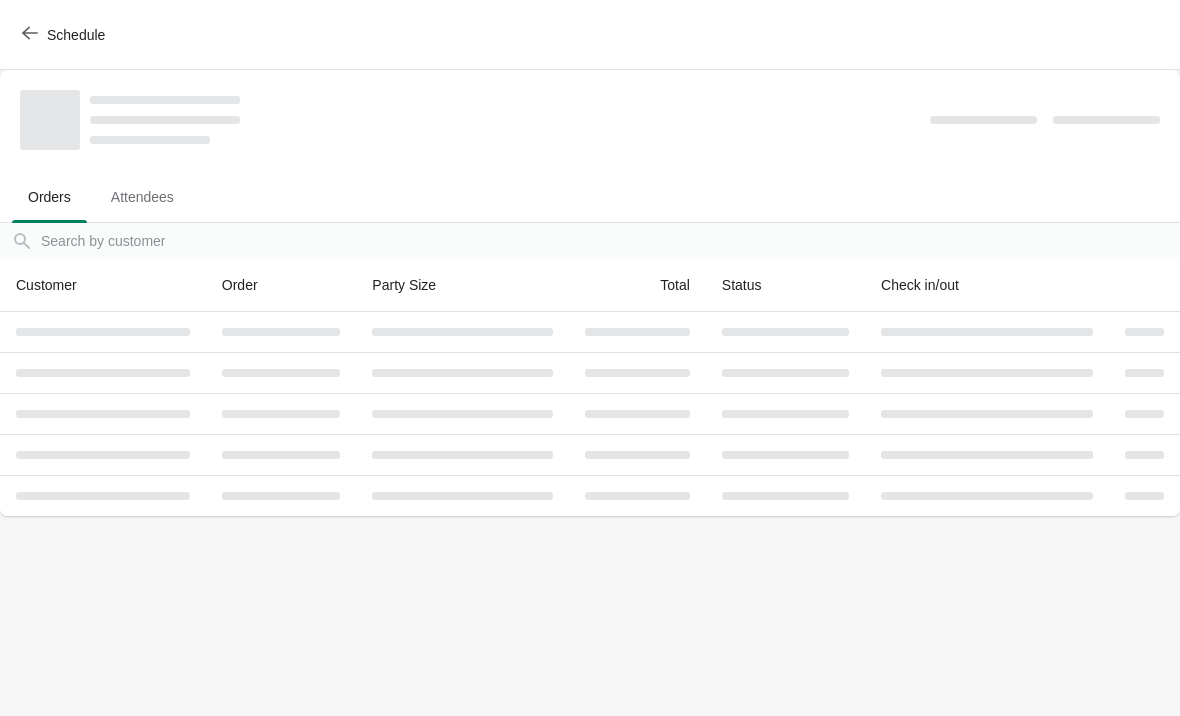 scroll, scrollTop: 0, scrollLeft: 0, axis: both 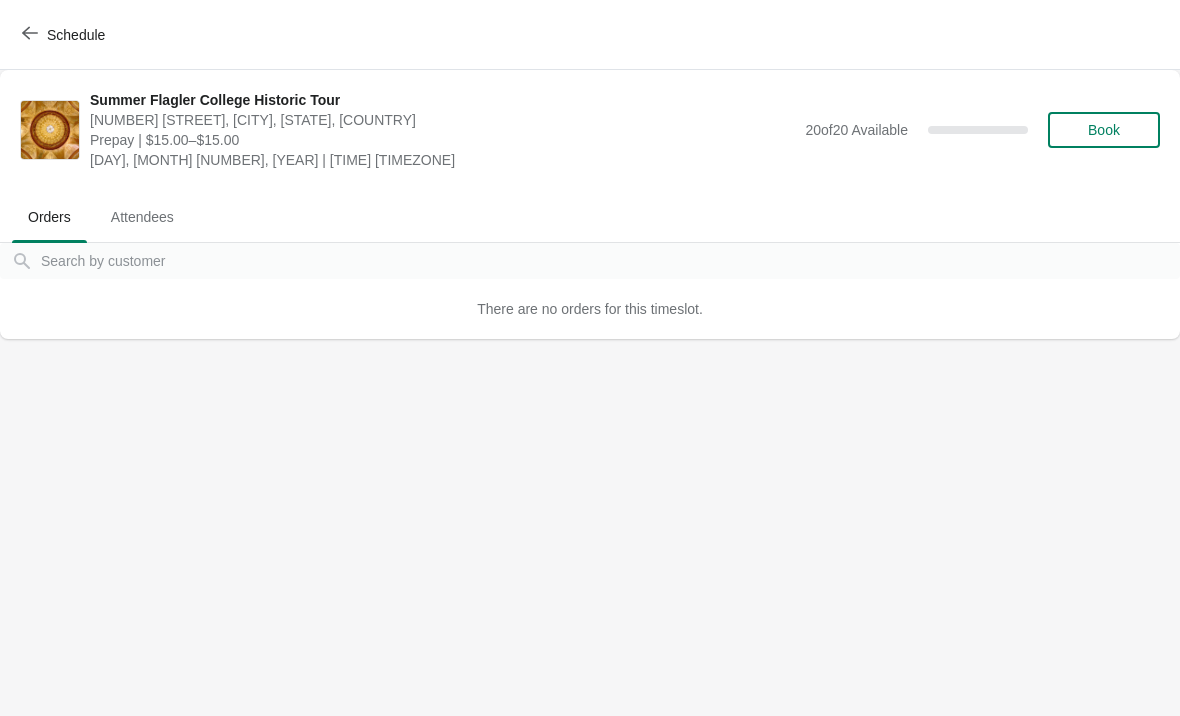 click 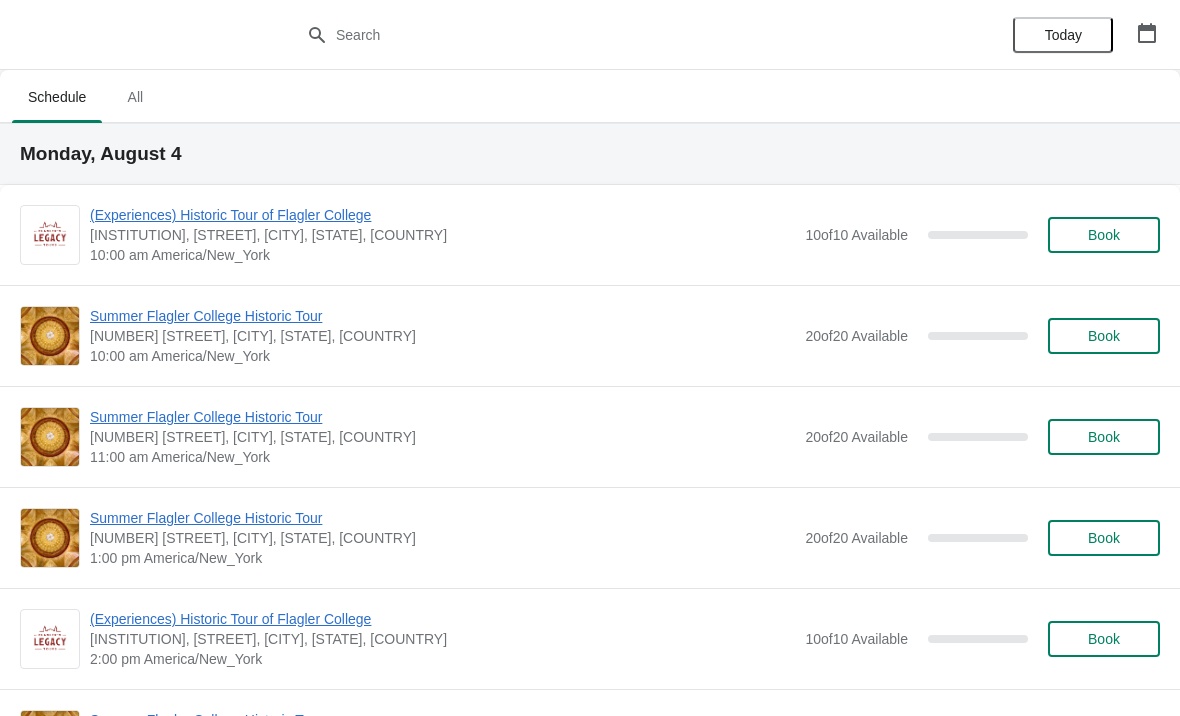 scroll, scrollTop: 0, scrollLeft: 0, axis: both 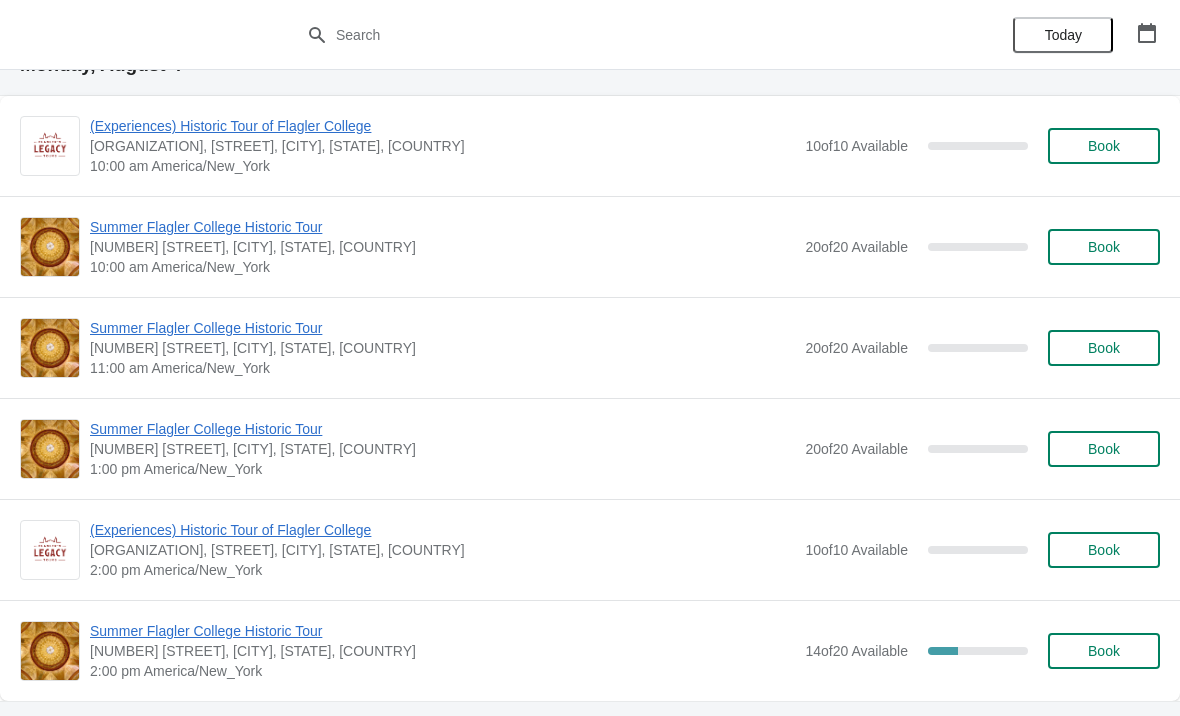 click on "Book" at bounding box center [1104, 449] 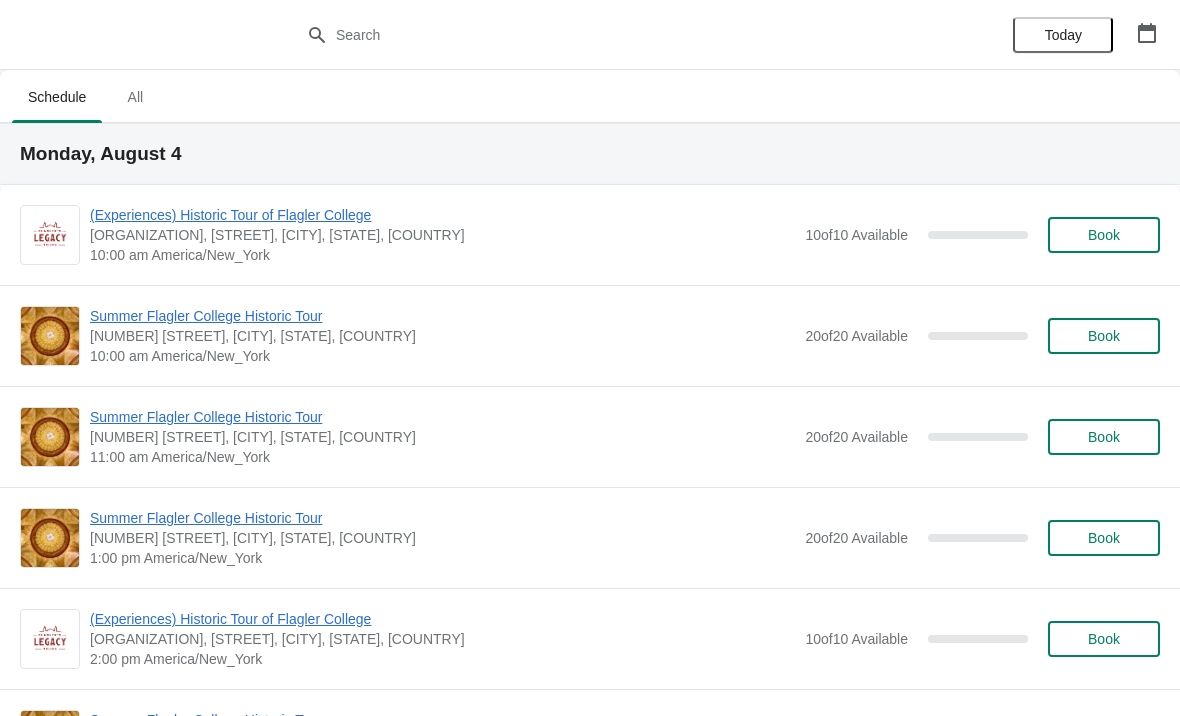 scroll, scrollTop: 89, scrollLeft: 0, axis: vertical 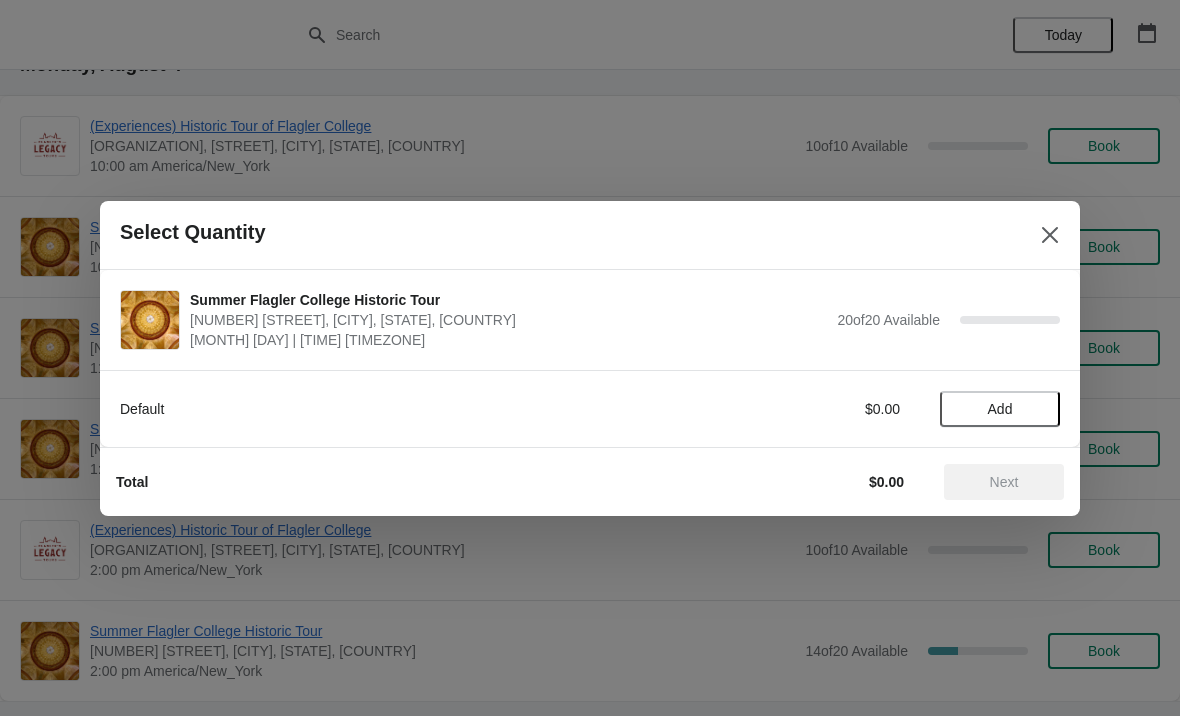 click on "Add" at bounding box center [1000, 409] 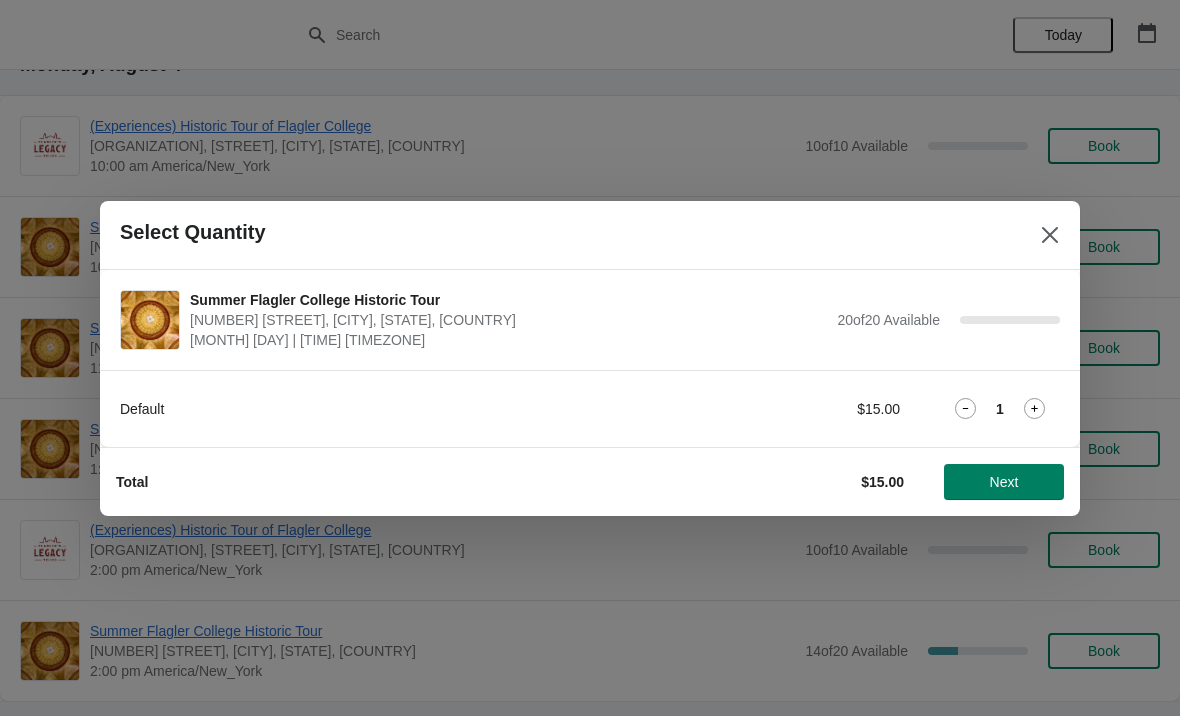 click 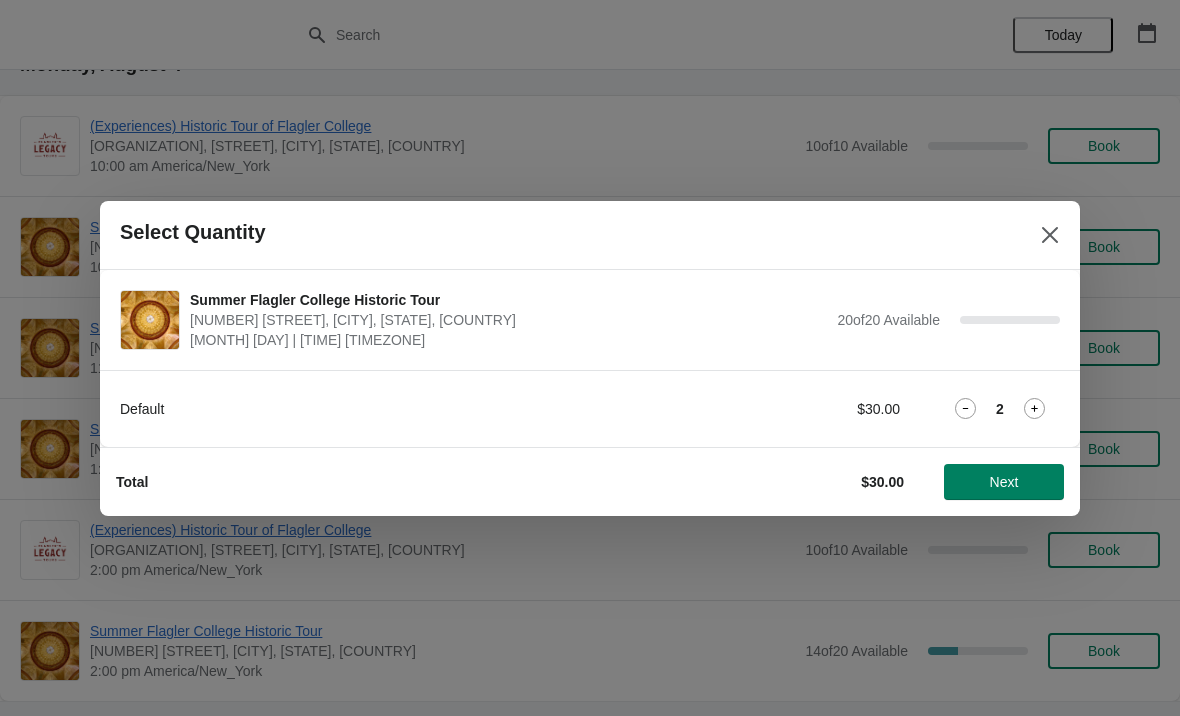 click on "Next" at bounding box center [1004, 482] 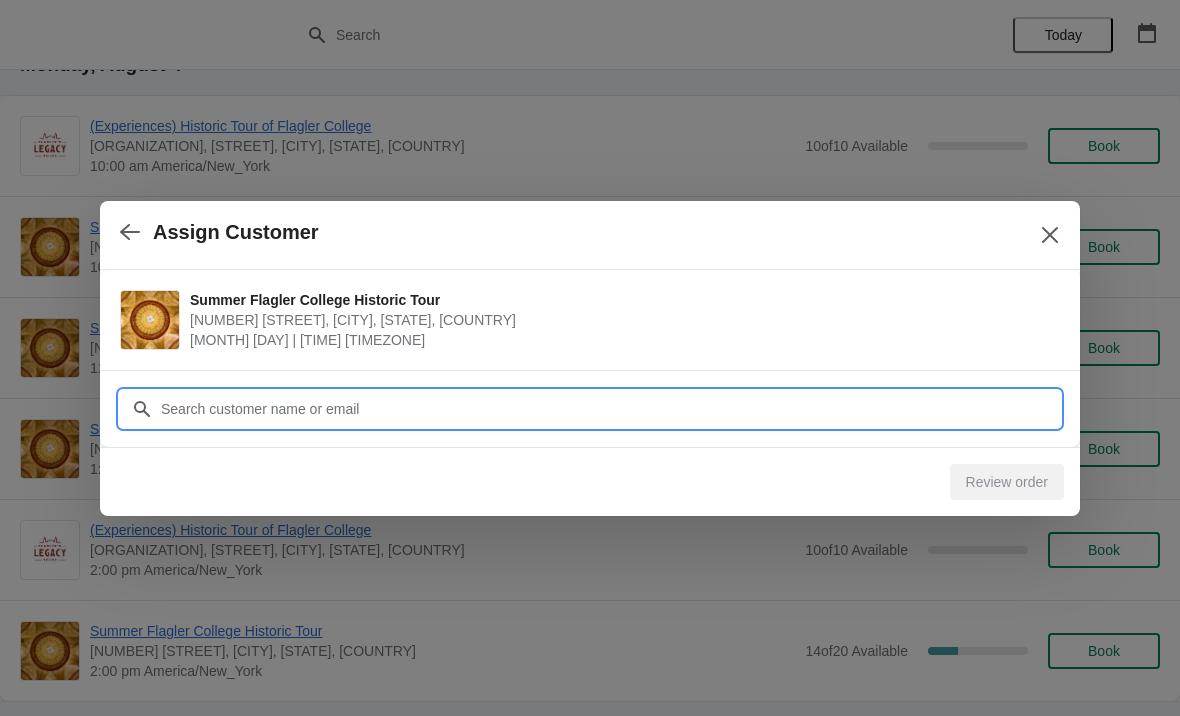 click on "Customer" at bounding box center (610, 409) 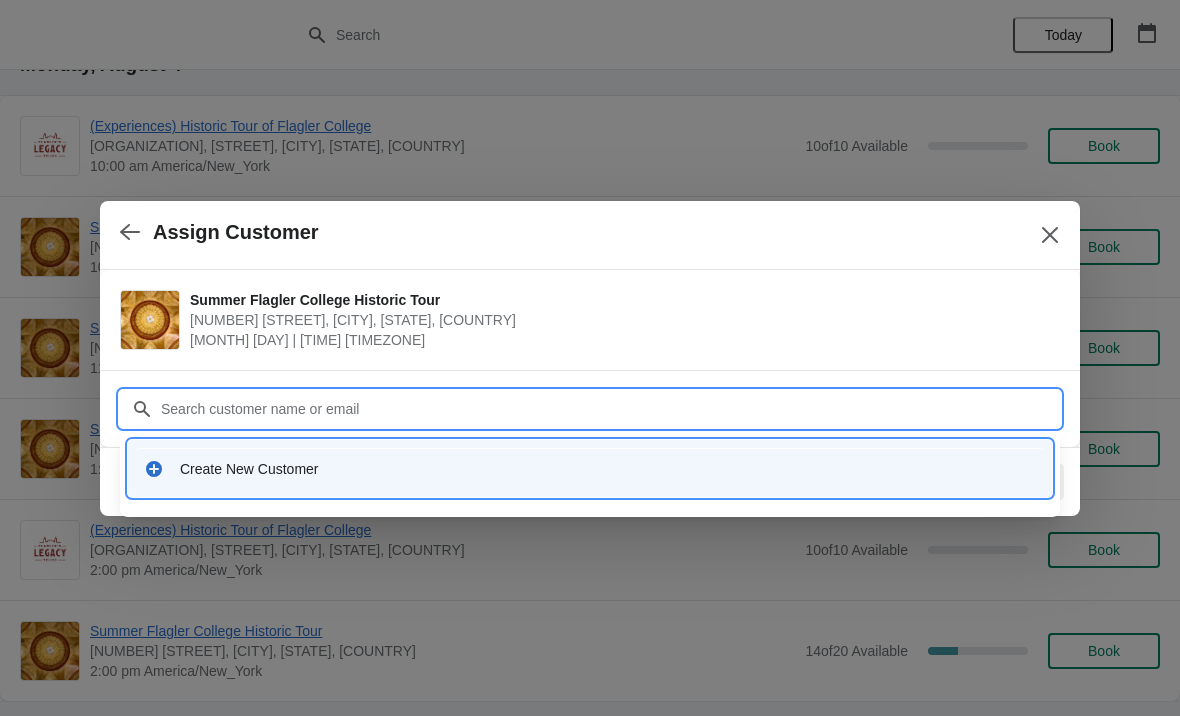 click on "Create New Customer" at bounding box center (608, 469) 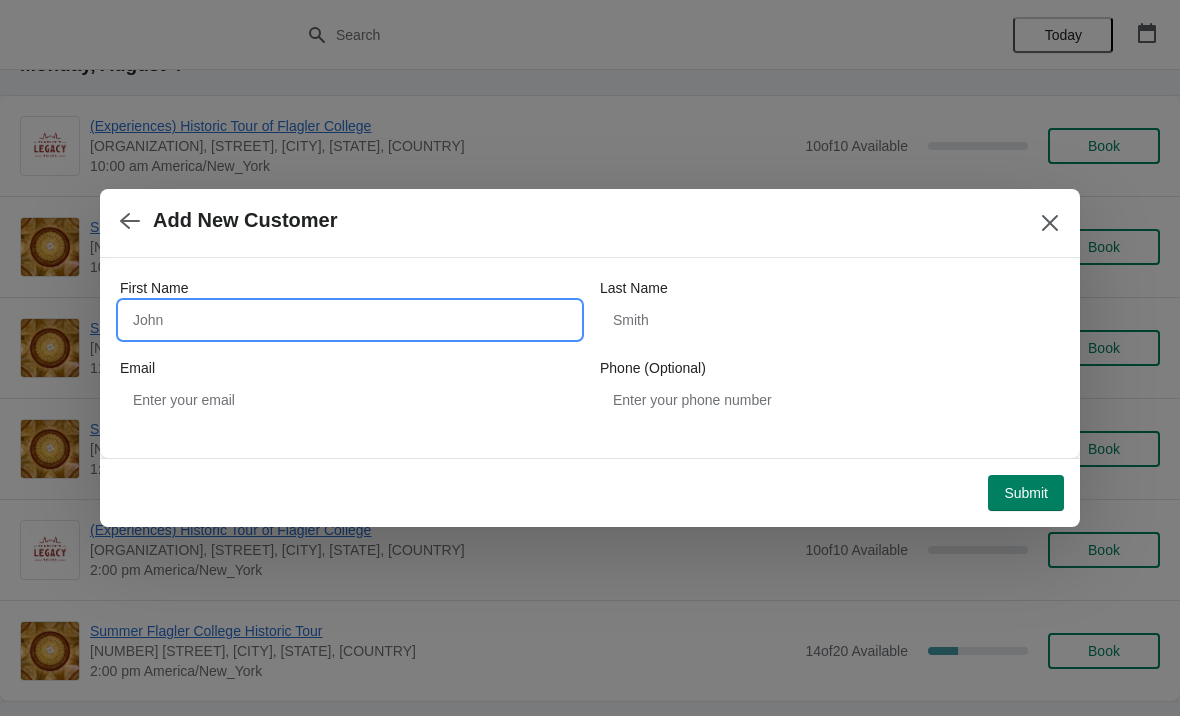 click on "First Name" at bounding box center [350, 320] 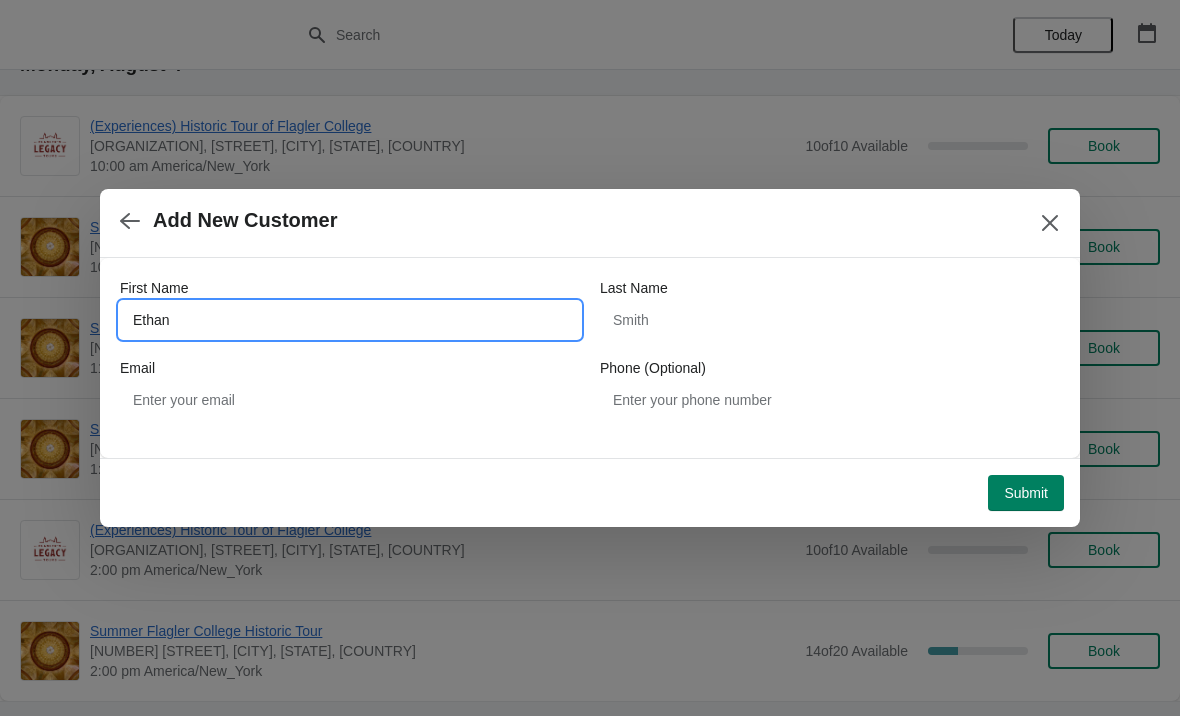 type on "Ethan" 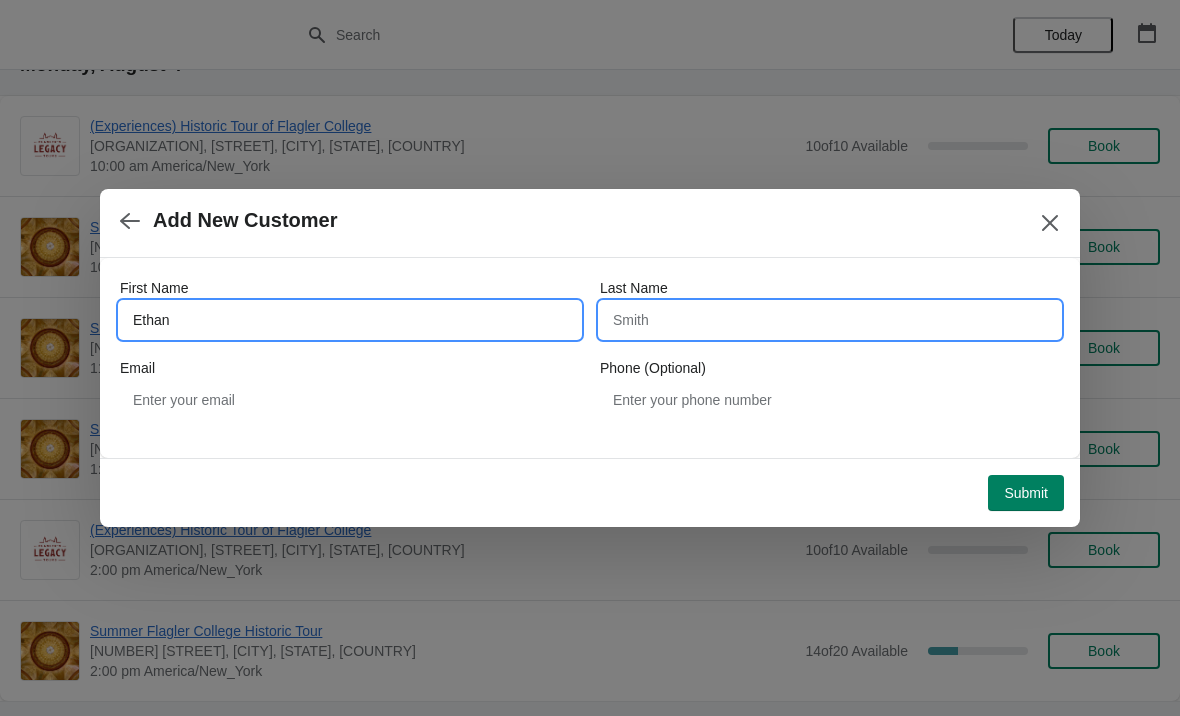 click on "Last Name" at bounding box center [830, 320] 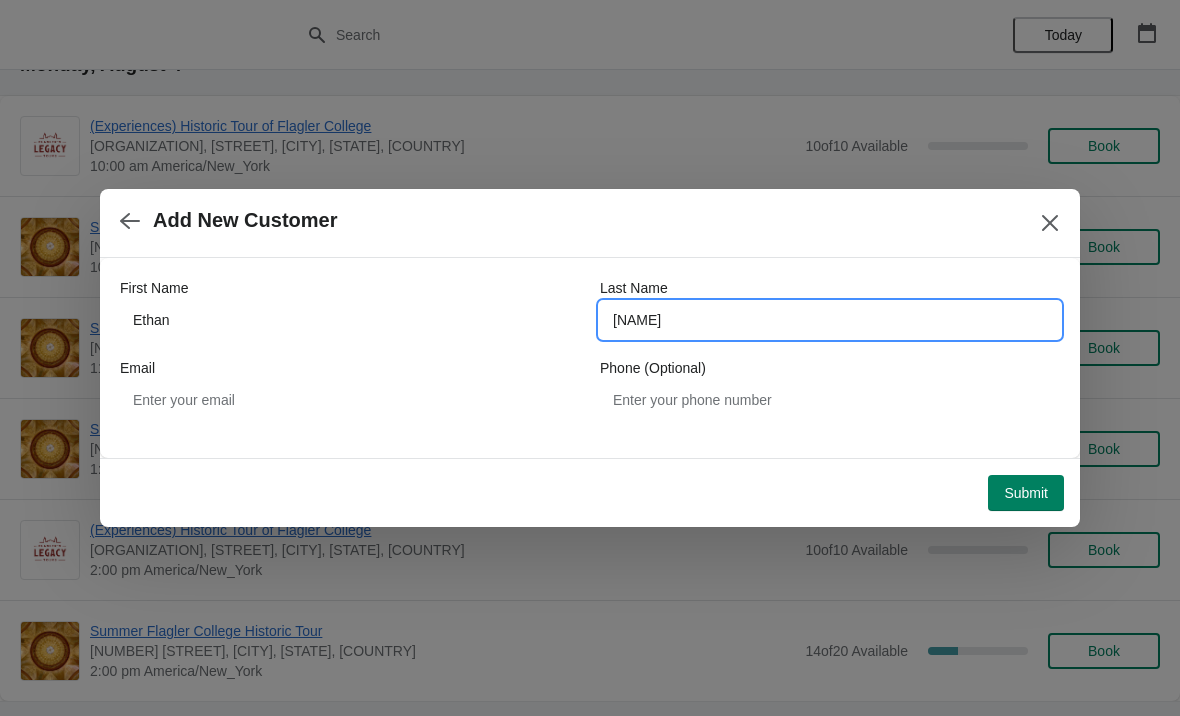 type on "Deleon" 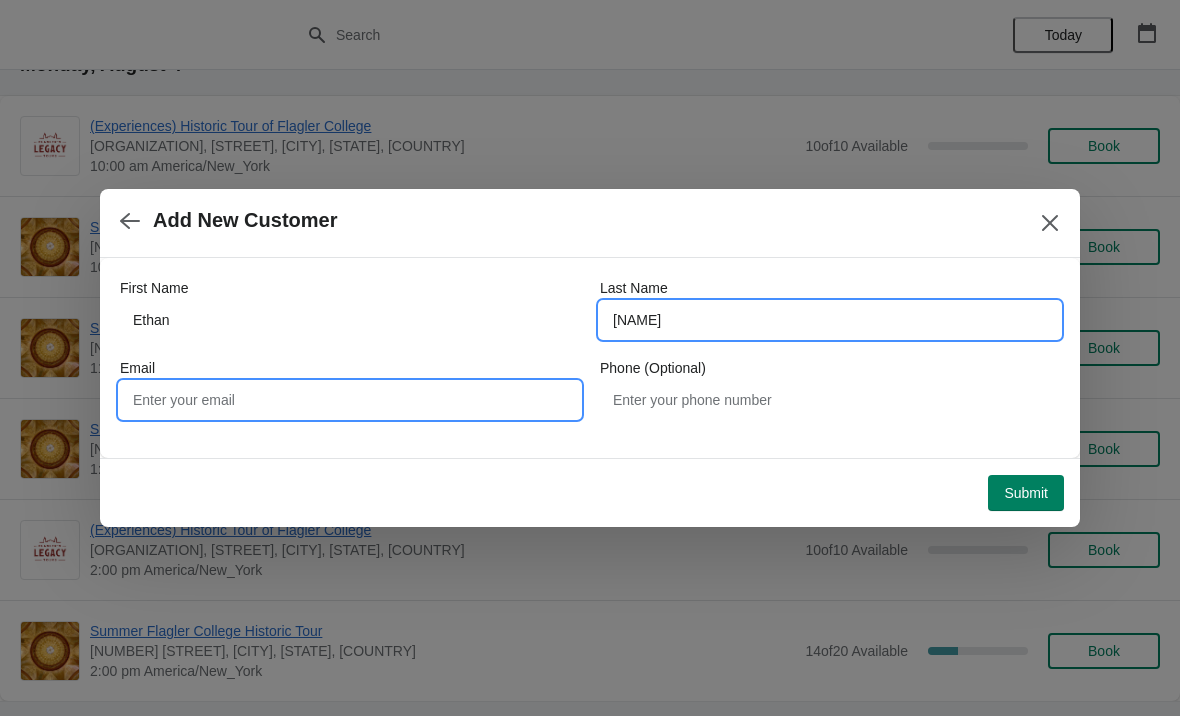 click on "Email" at bounding box center [350, 400] 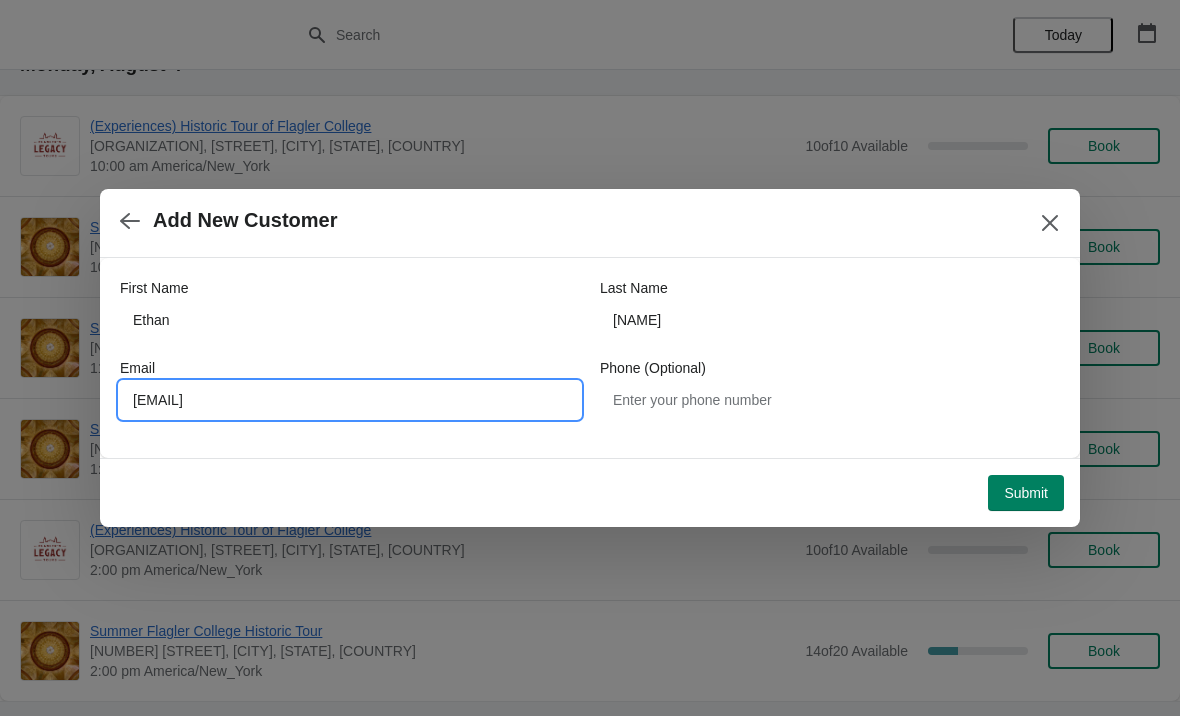 type on "Deleonethanf@gmail.com" 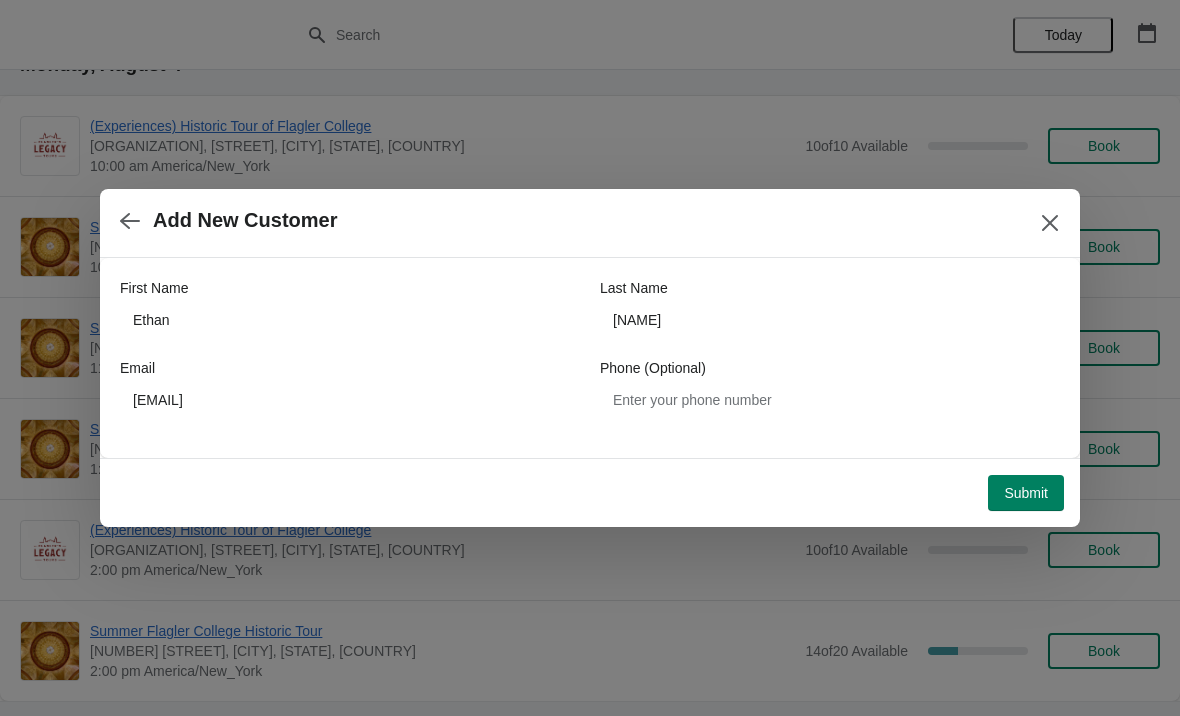 click on "Submit" at bounding box center [1026, 493] 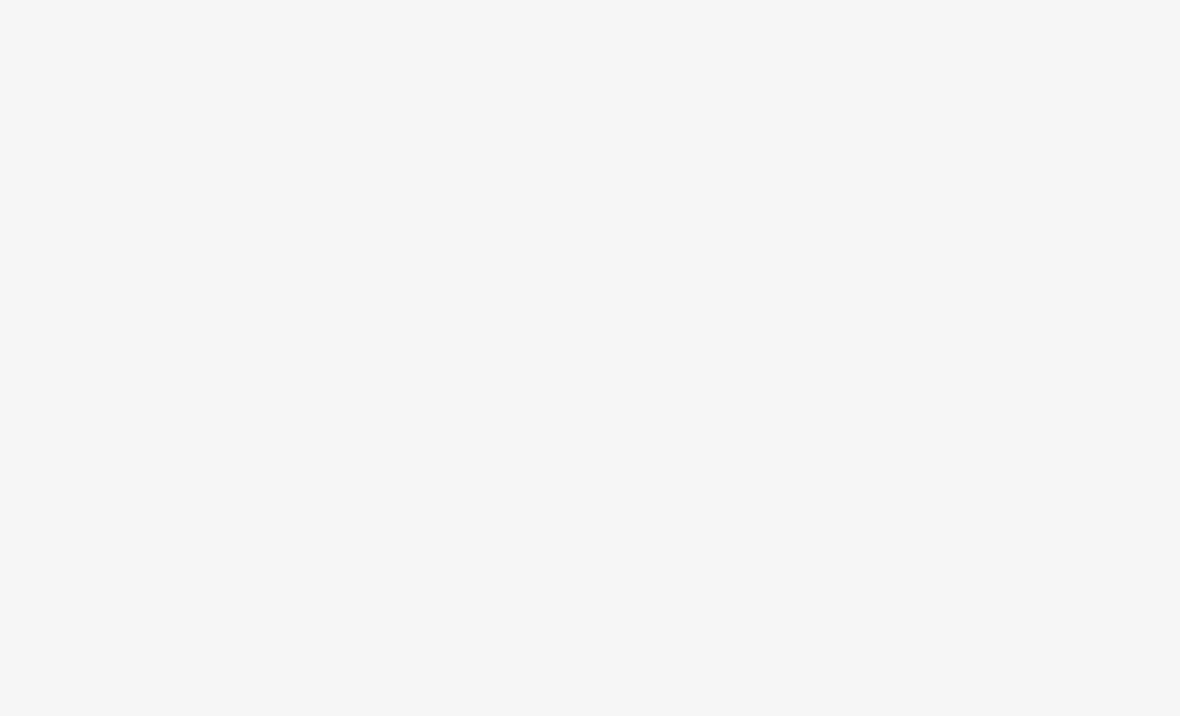 scroll, scrollTop: 0, scrollLeft: 0, axis: both 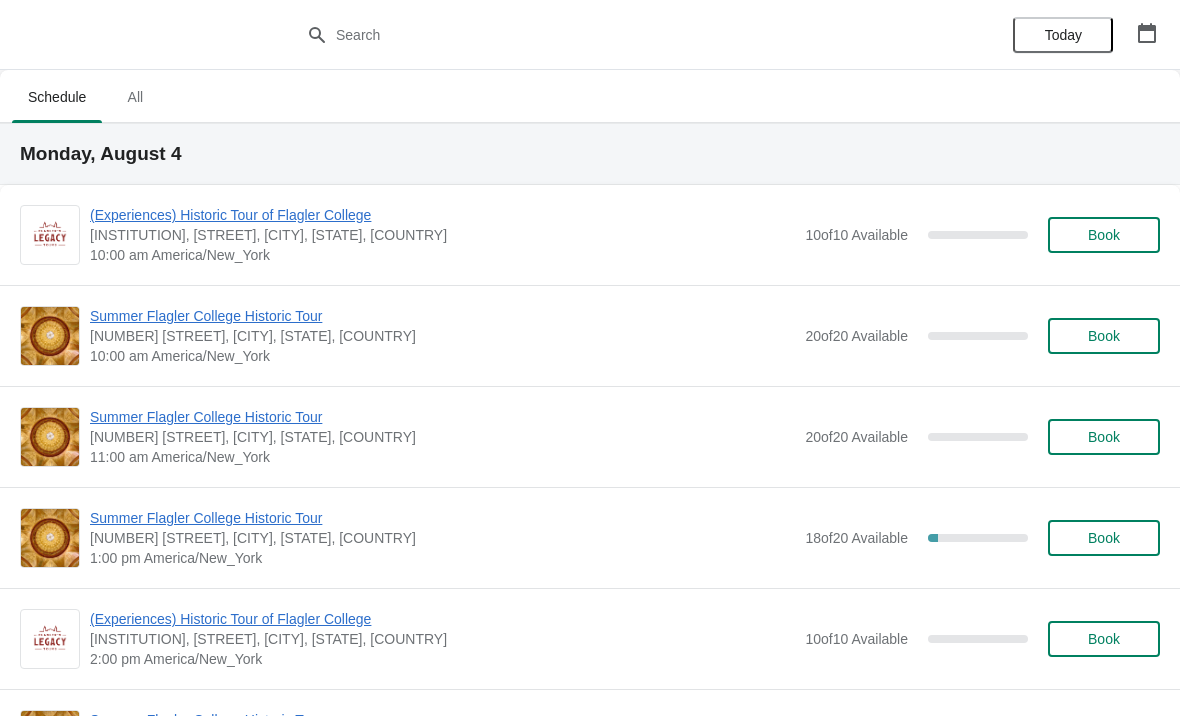 click on "Book" at bounding box center (1104, 437) 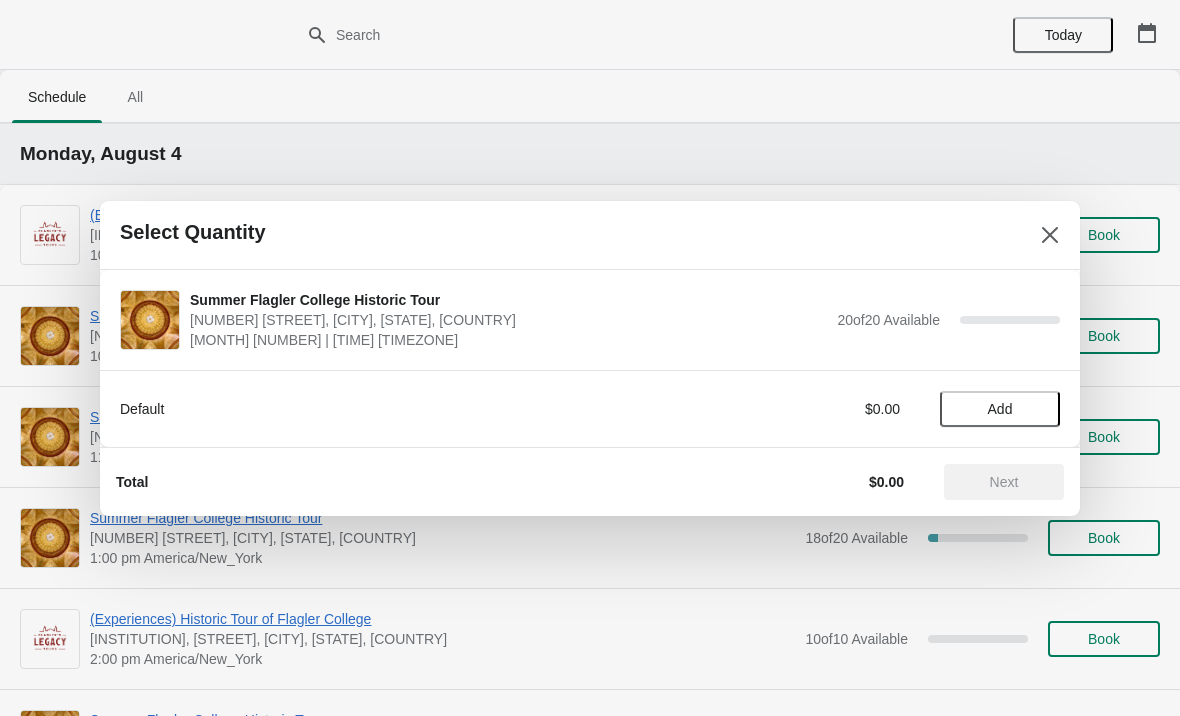 click on "Add" at bounding box center [1000, 409] 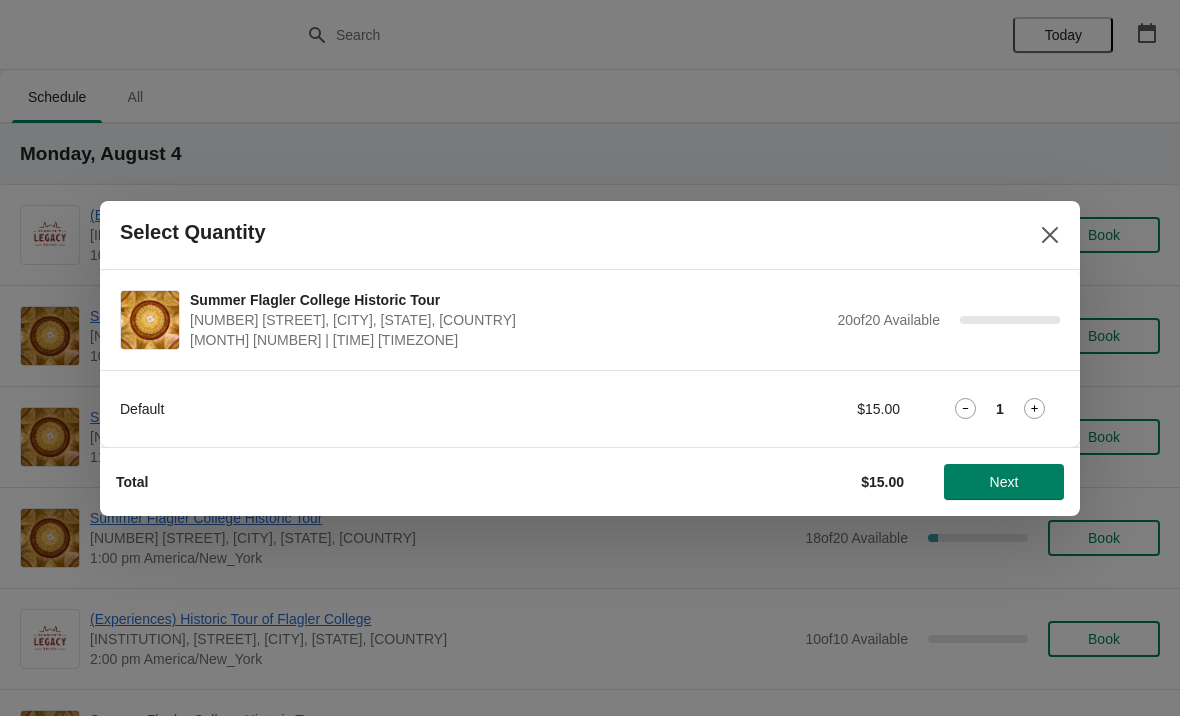 click on "1" at bounding box center (1000, 408) 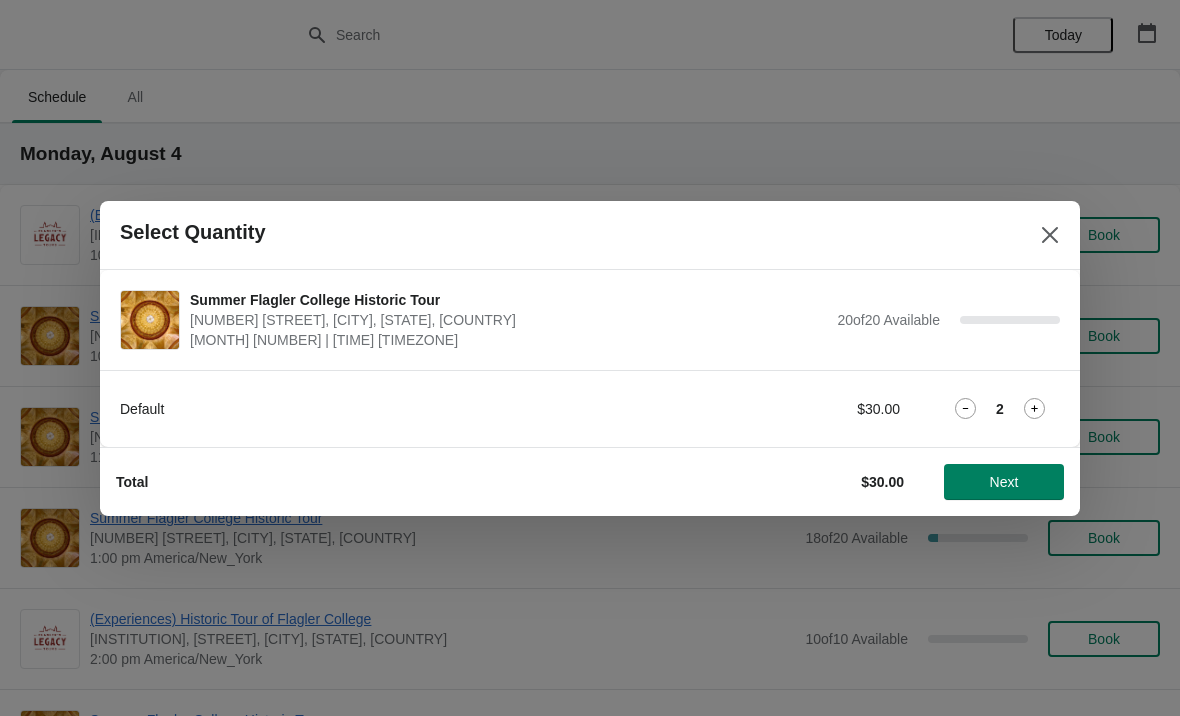 click on "Next" at bounding box center (1004, 482) 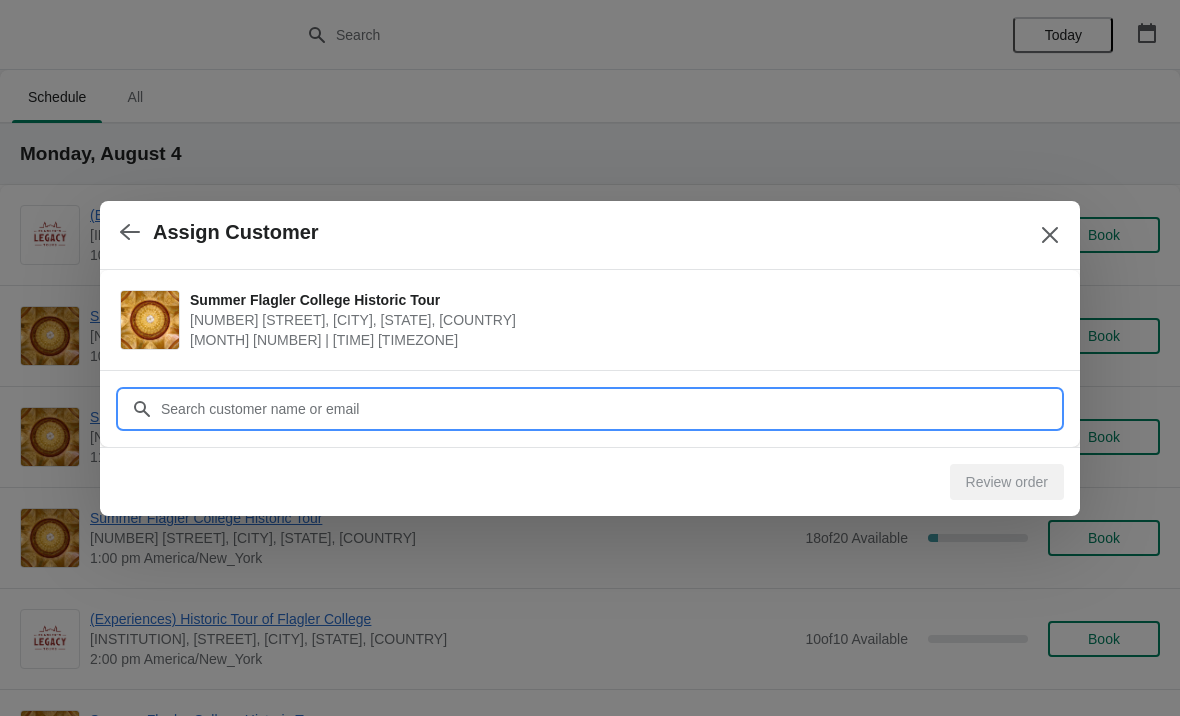 click on "Customer" at bounding box center [610, 409] 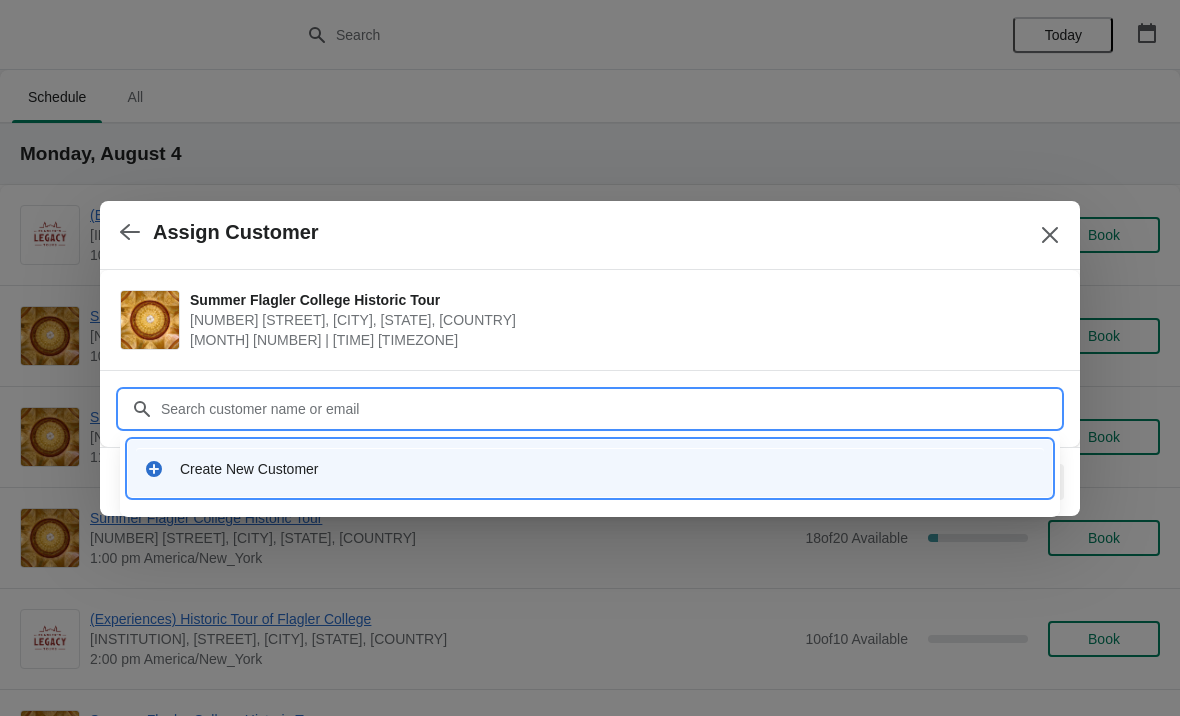 click on "Create New Customer" at bounding box center (590, 468) 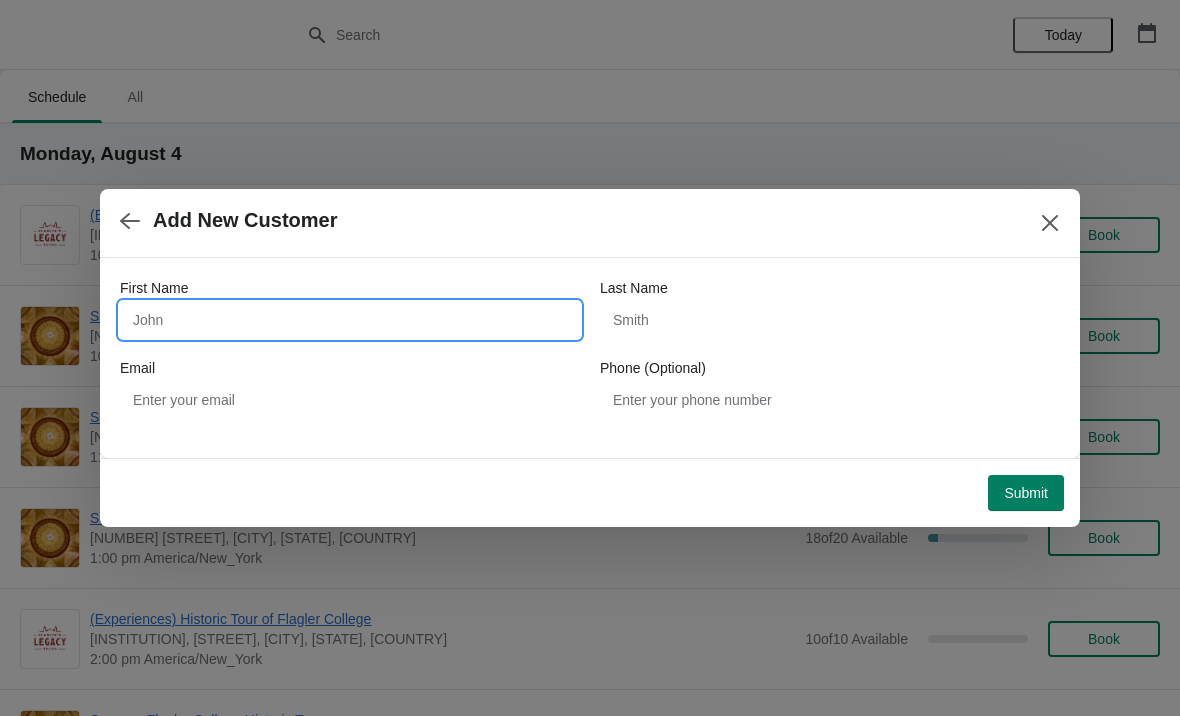 click on "First Name" at bounding box center [350, 320] 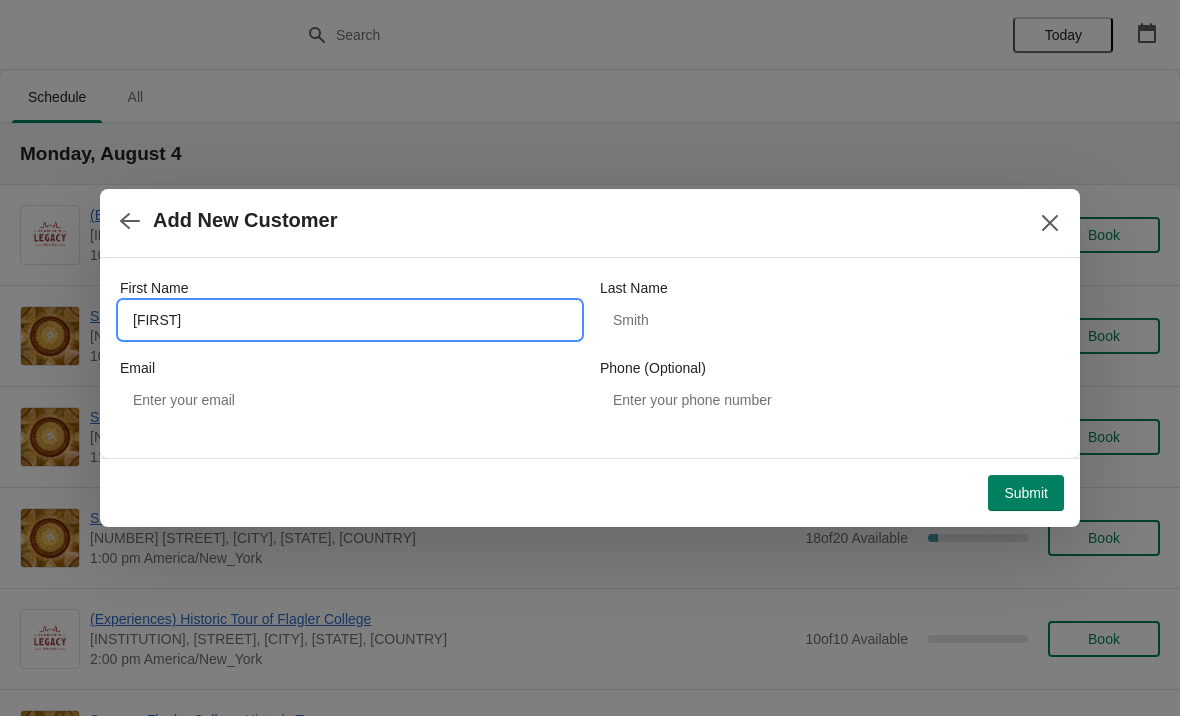 type on "Jennifer" 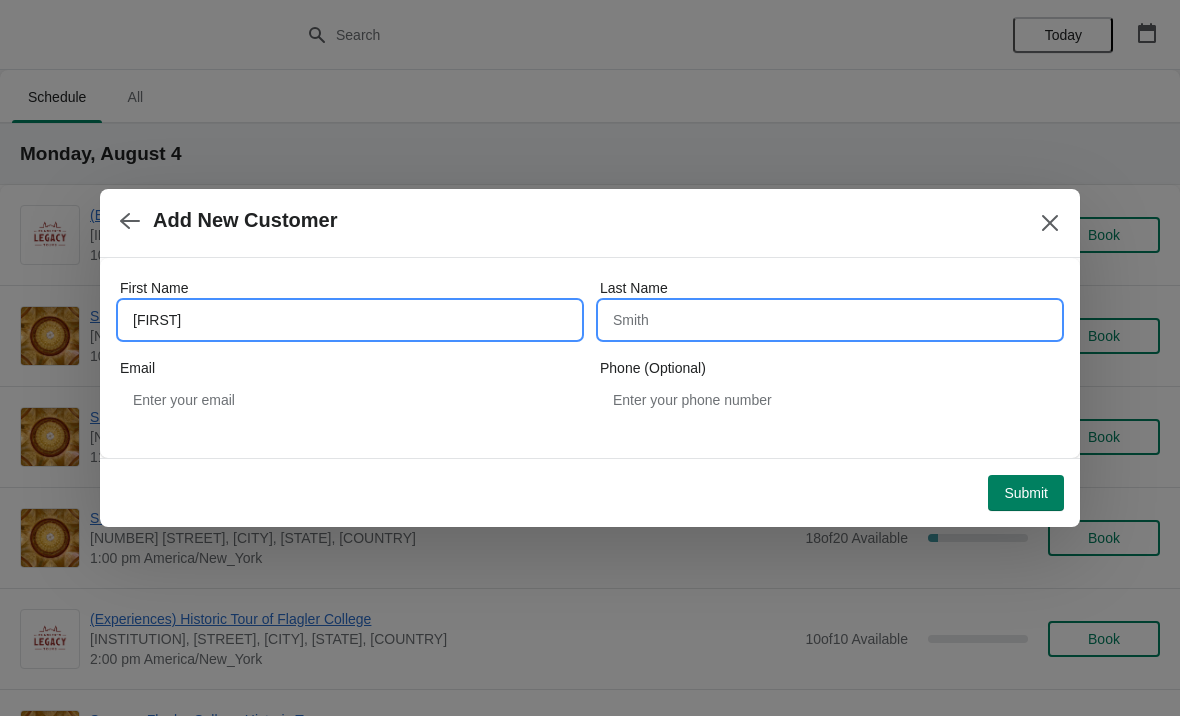 click on "Last Name" at bounding box center (830, 320) 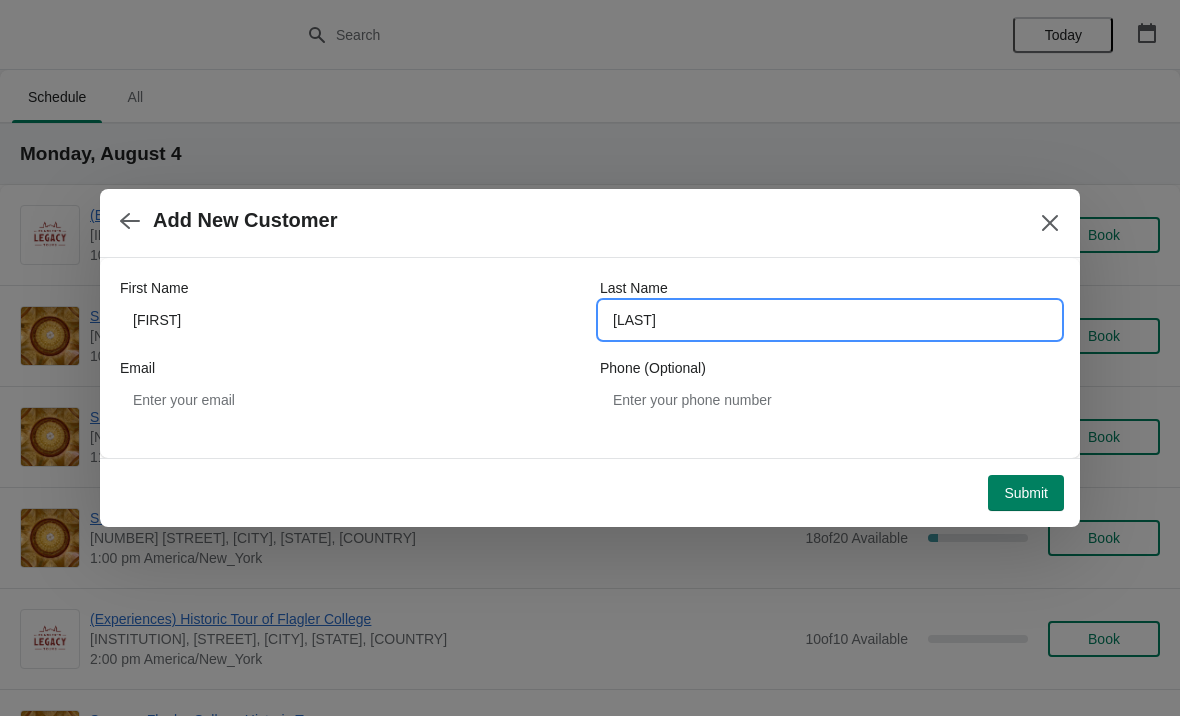 type on "Sorrel" 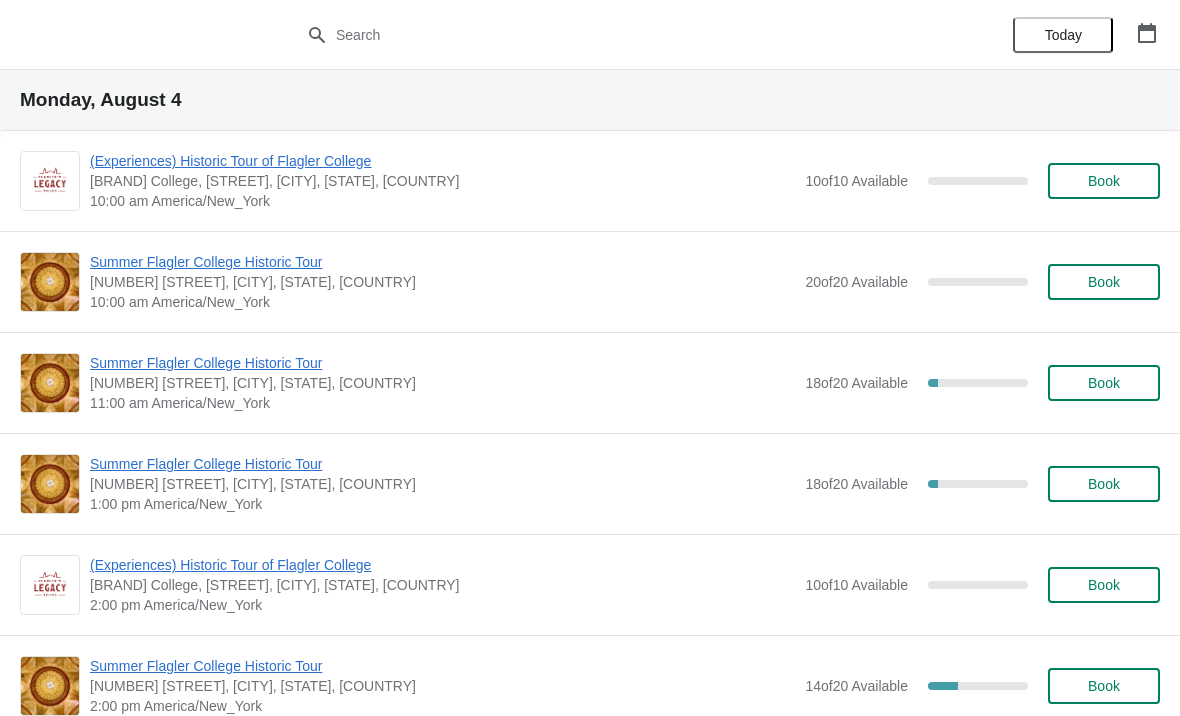 scroll, scrollTop: 53, scrollLeft: 0, axis: vertical 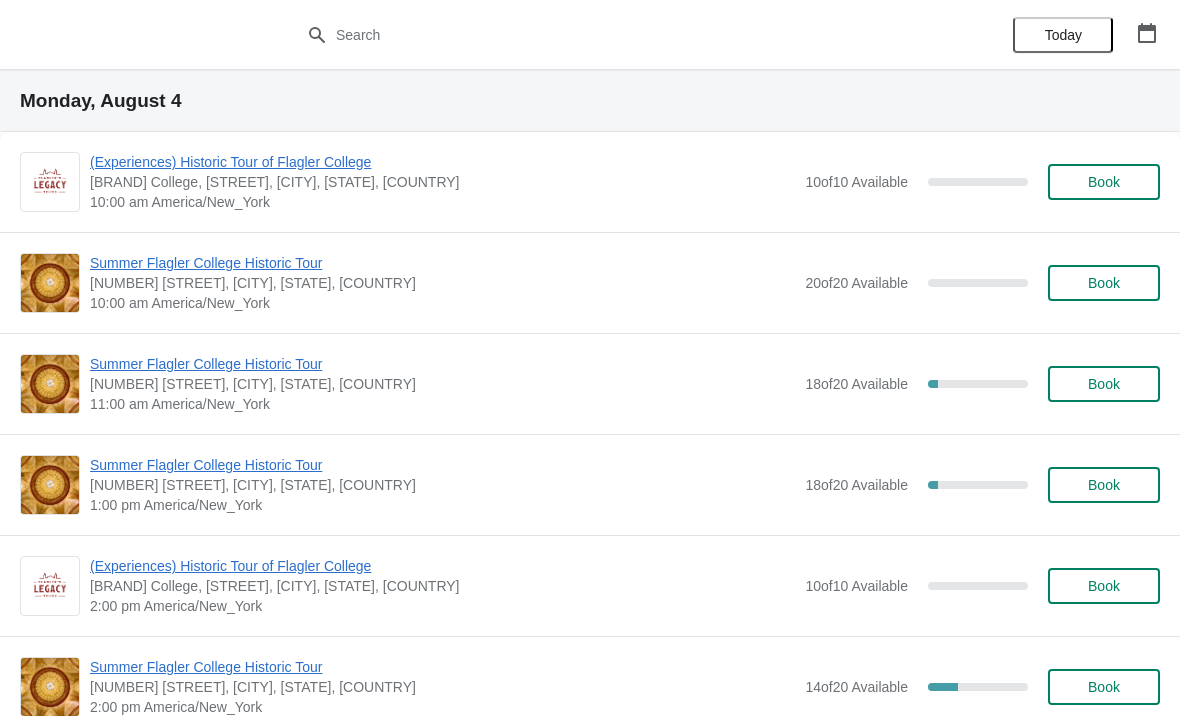 click on "Summer Flagler College Historic Tour" at bounding box center [442, 364] 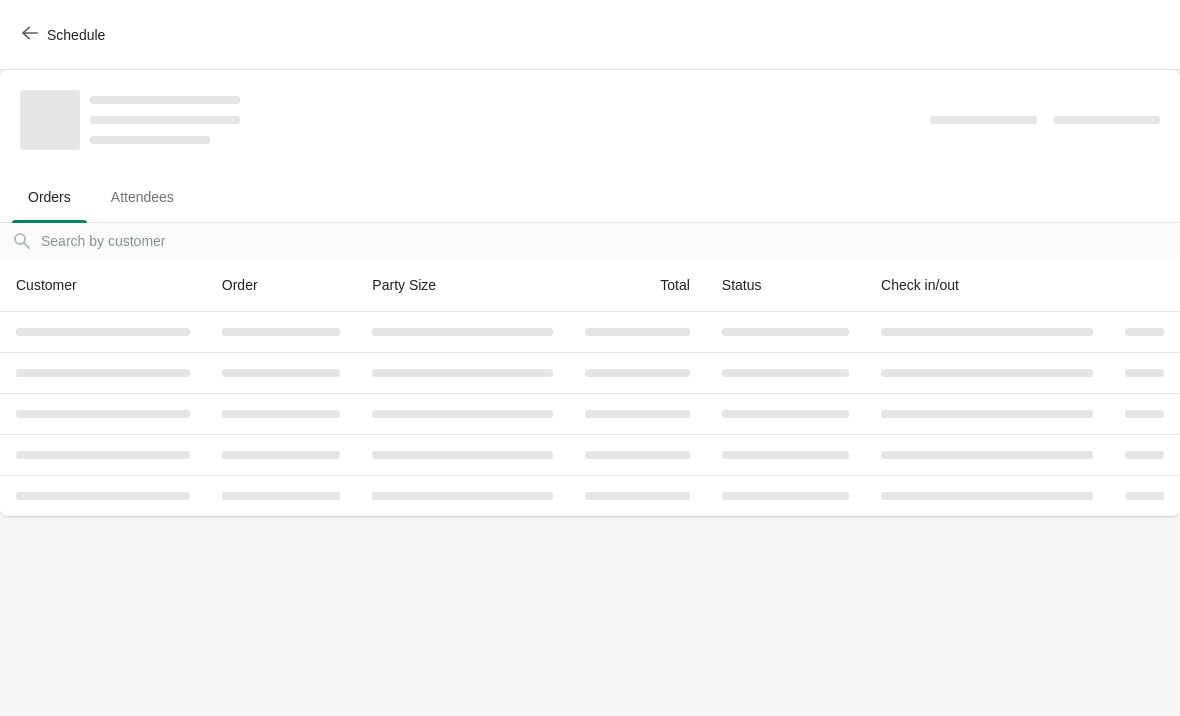scroll, scrollTop: 0, scrollLeft: 0, axis: both 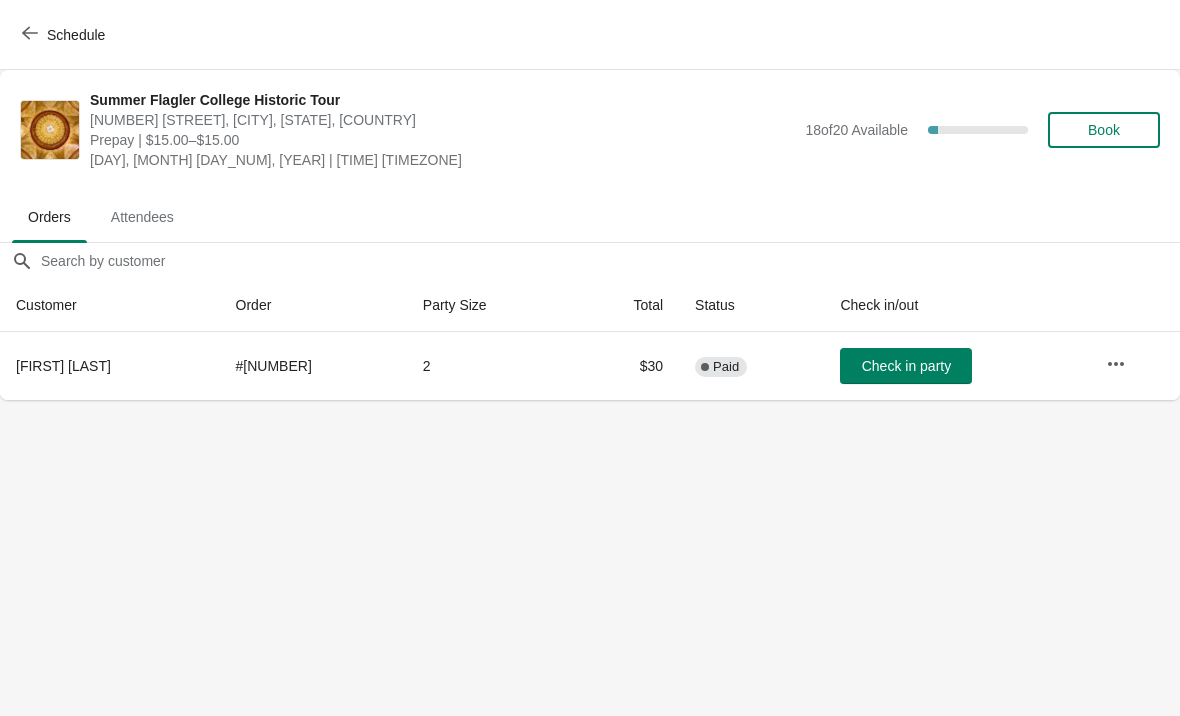 click on "Check in party" at bounding box center [906, 366] 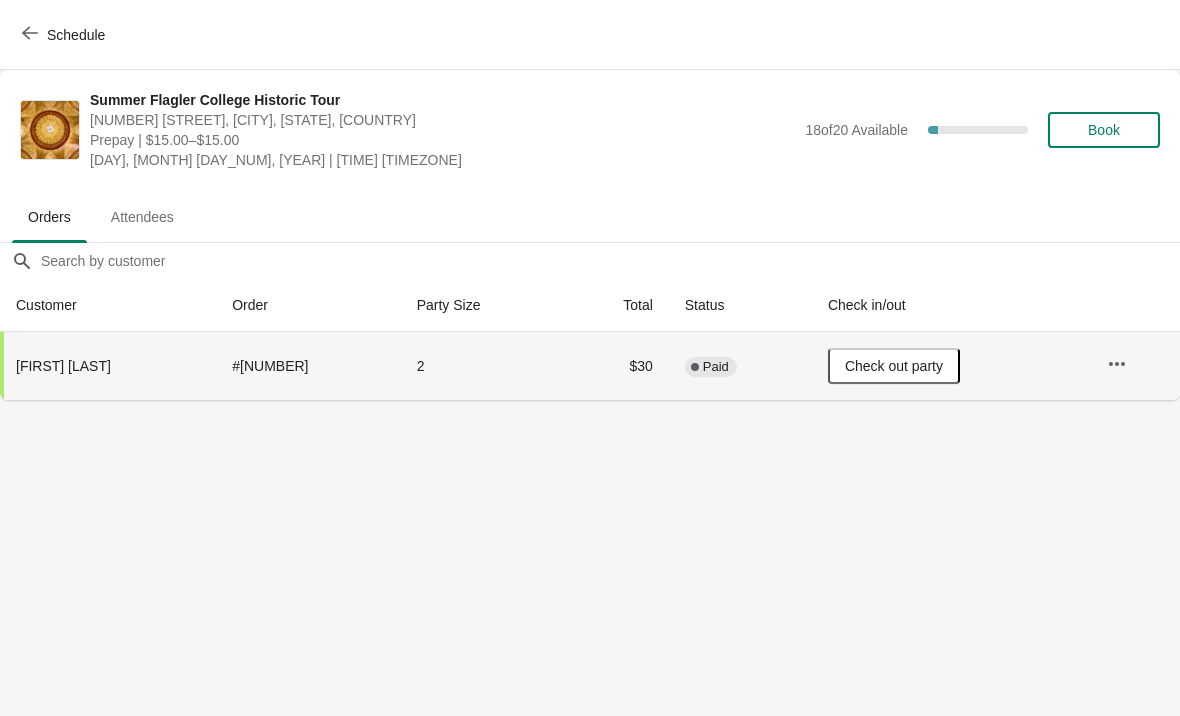 click on "Schedule" at bounding box center [65, 35] 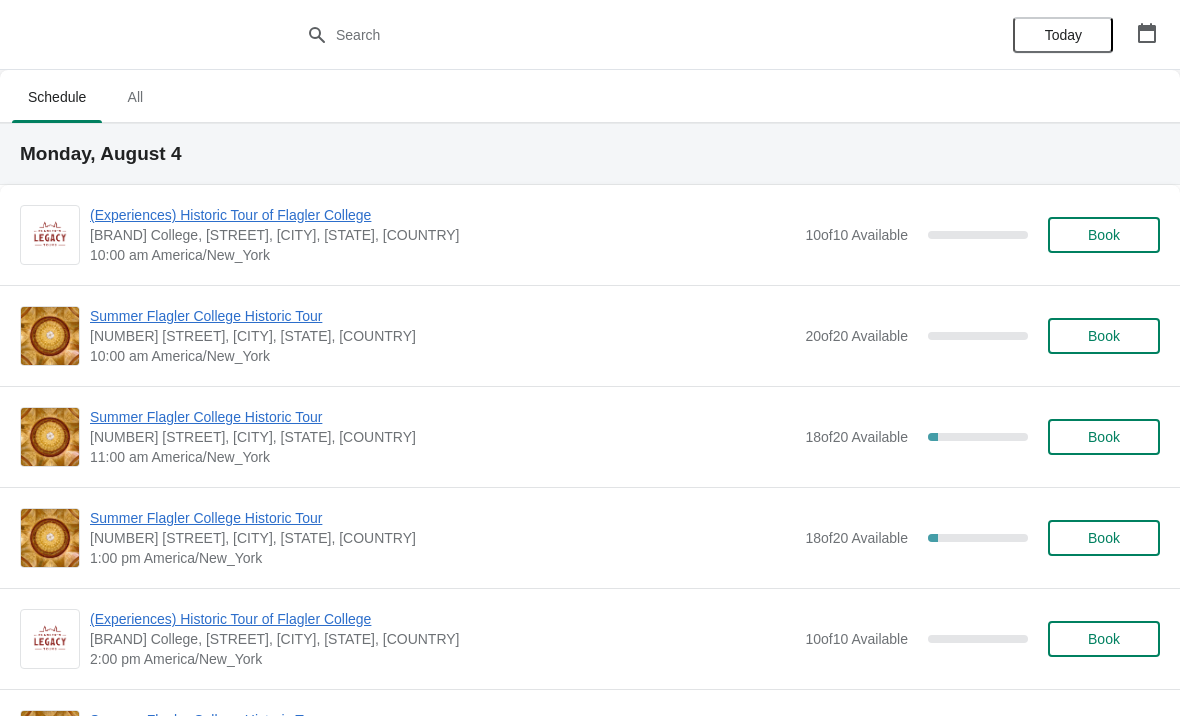 scroll, scrollTop: 0, scrollLeft: 0, axis: both 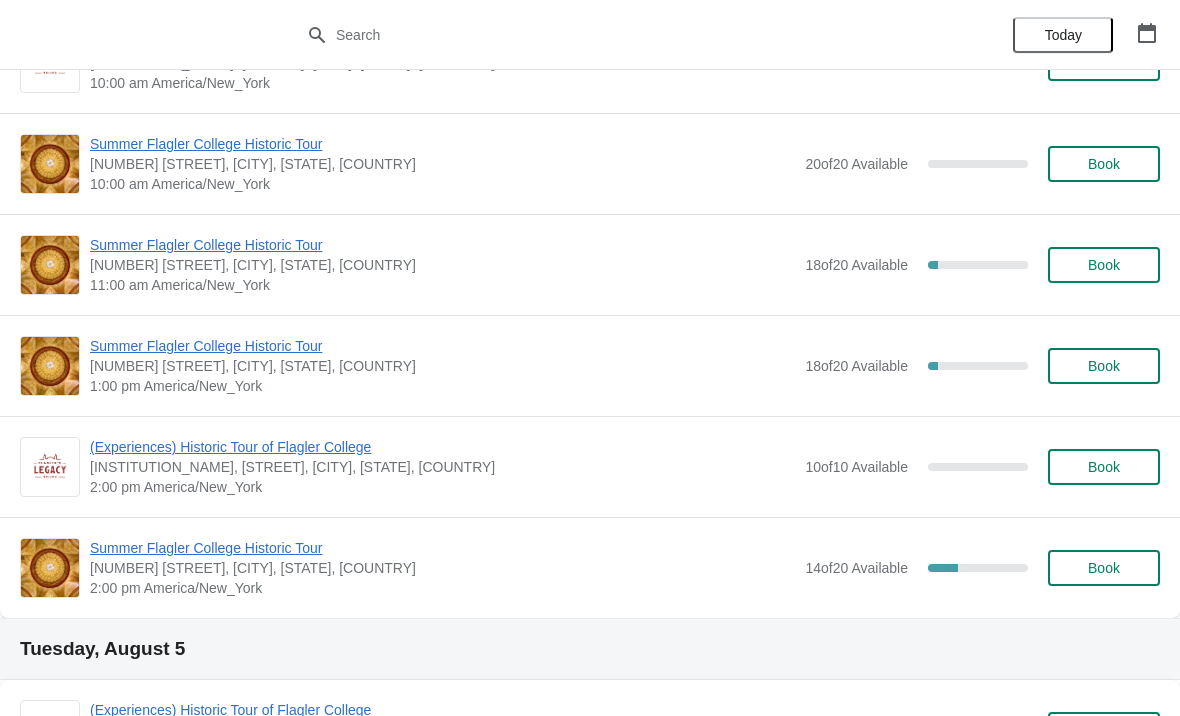 click on "[NUMBER] [STREET], [CITY], [STATE], [COUNTRY]" at bounding box center (442, 366) 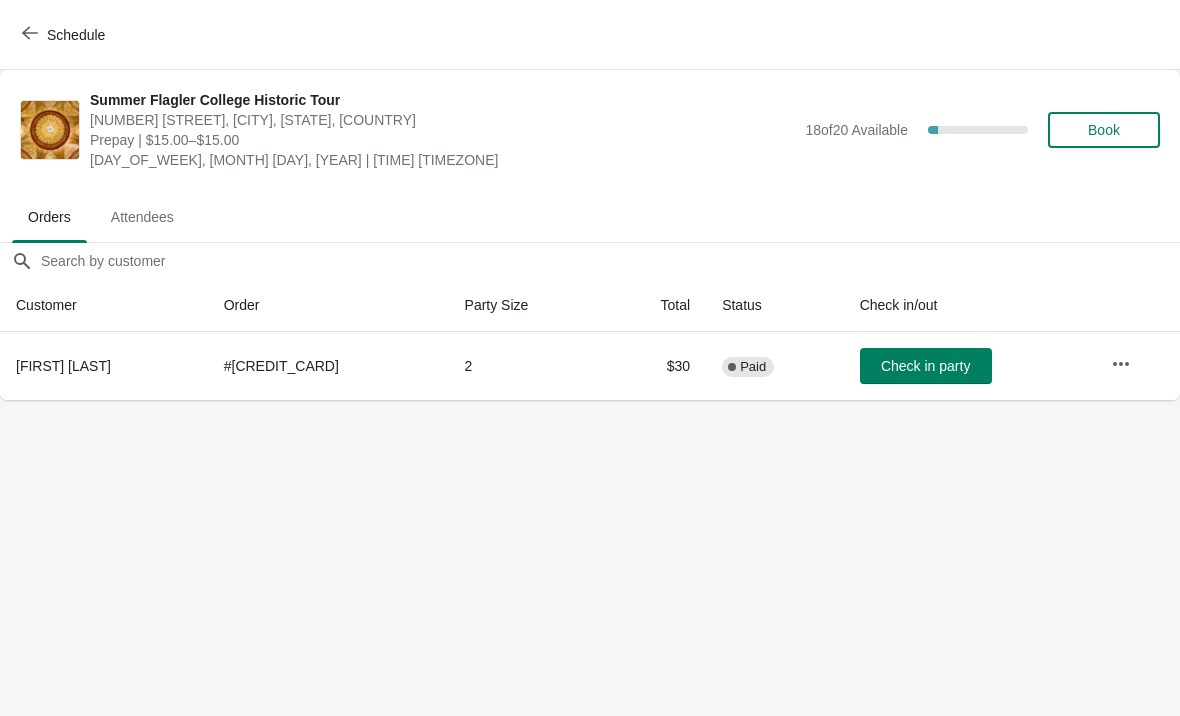 click on "Schedule" at bounding box center [65, 35] 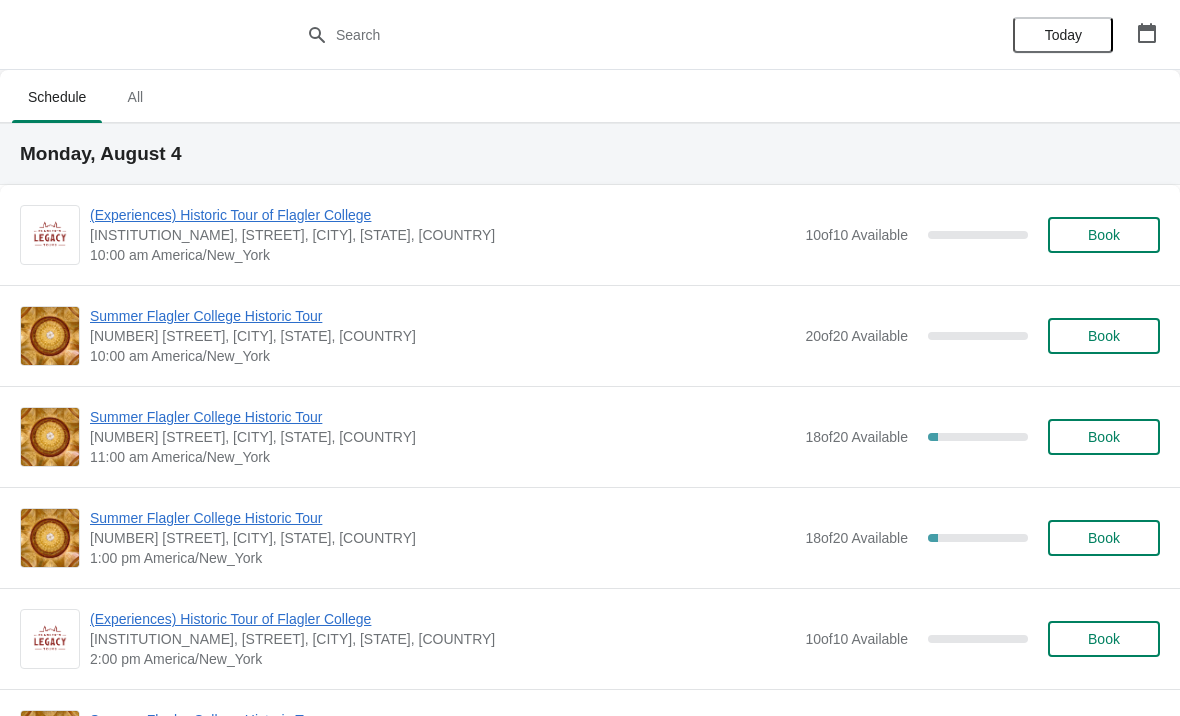 scroll, scrollTop: 0, scrollLeft: 0, axis: both 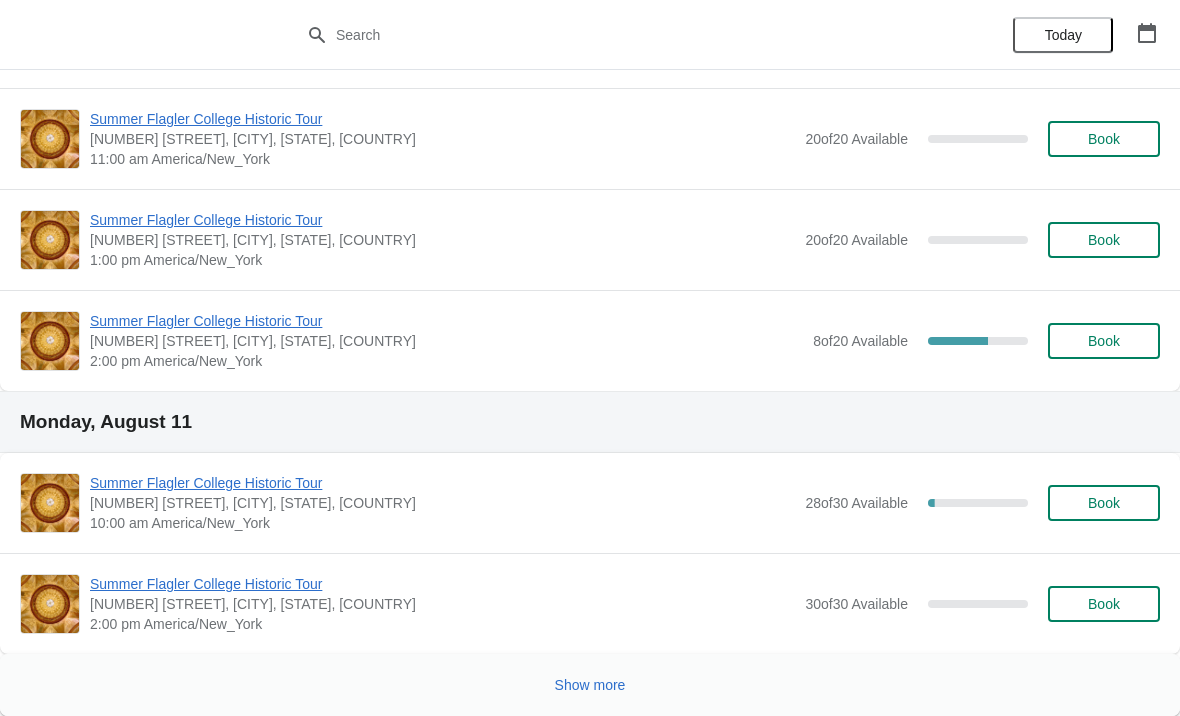 click on "Show more" at bounding box center [590, 685] 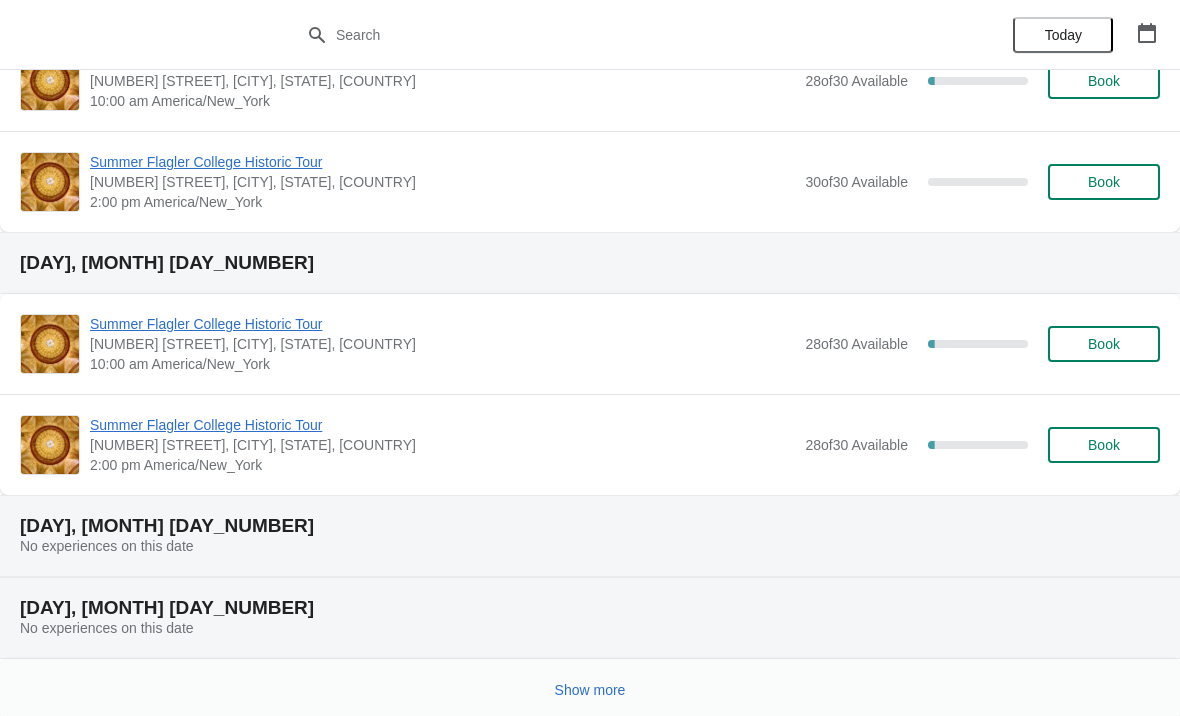 scroll, scrollTop: 4725, scrollLeft: 0, axis: vertical 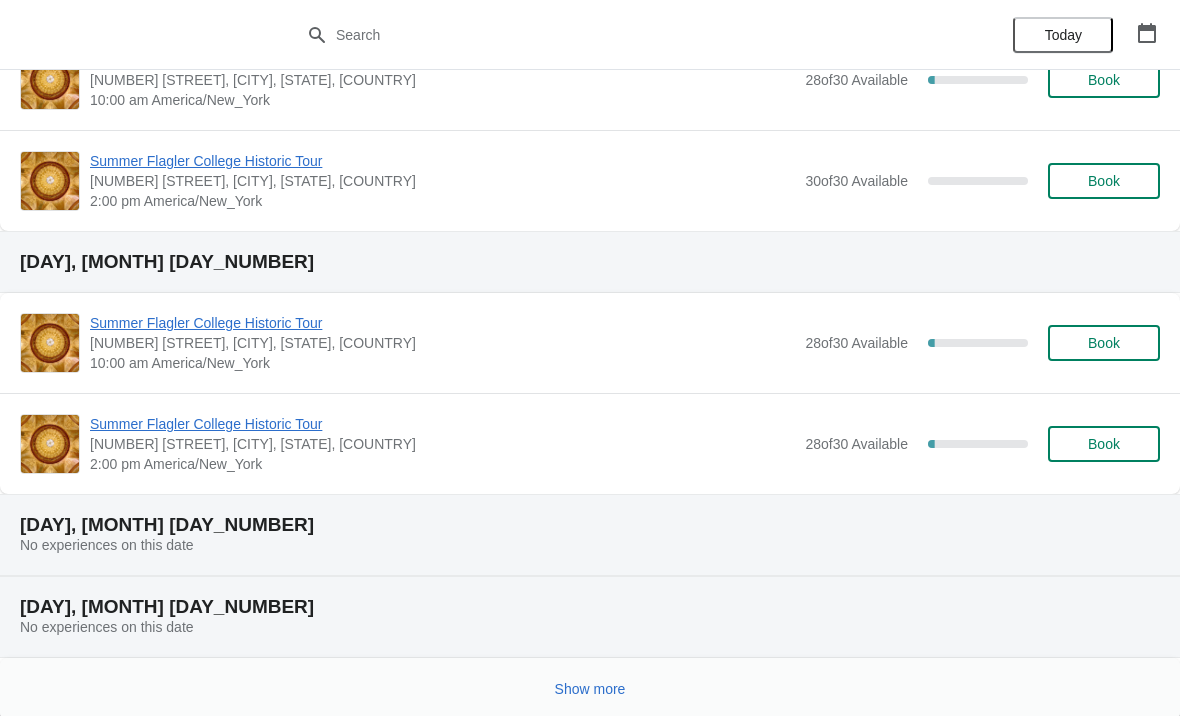 click on "Show more" at bounding box center [590, 689] 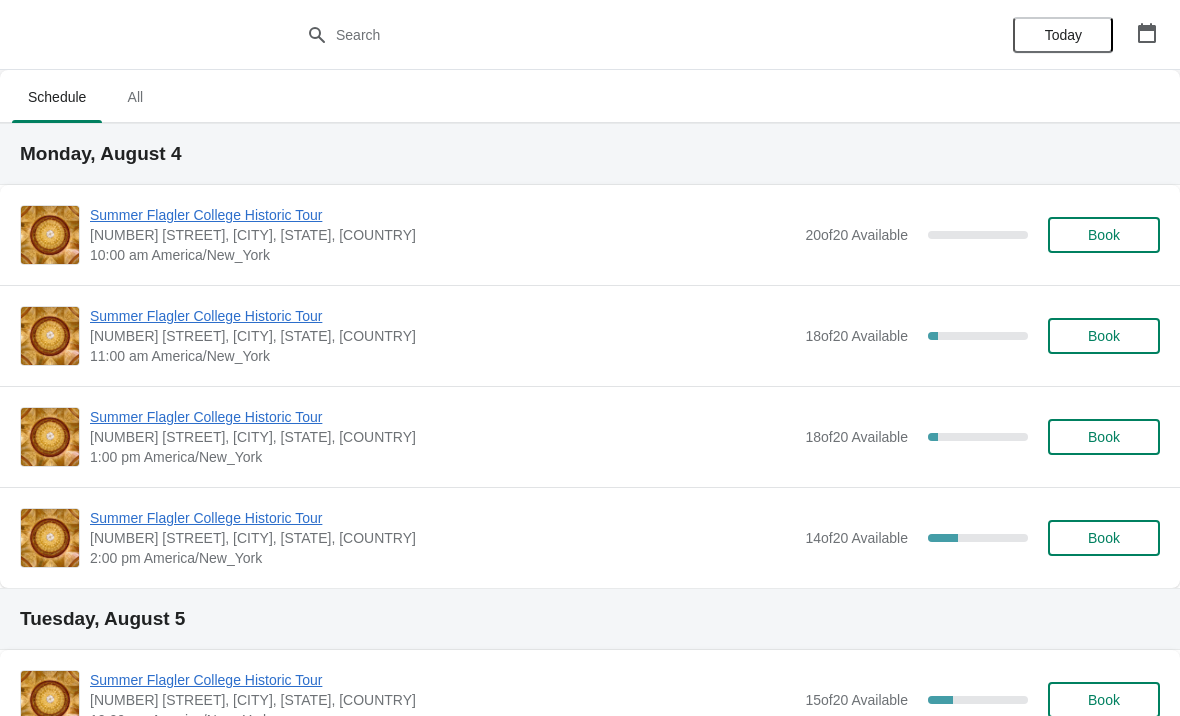 scroll, scrollTop: 0, scrollLeft: 0, axis: both 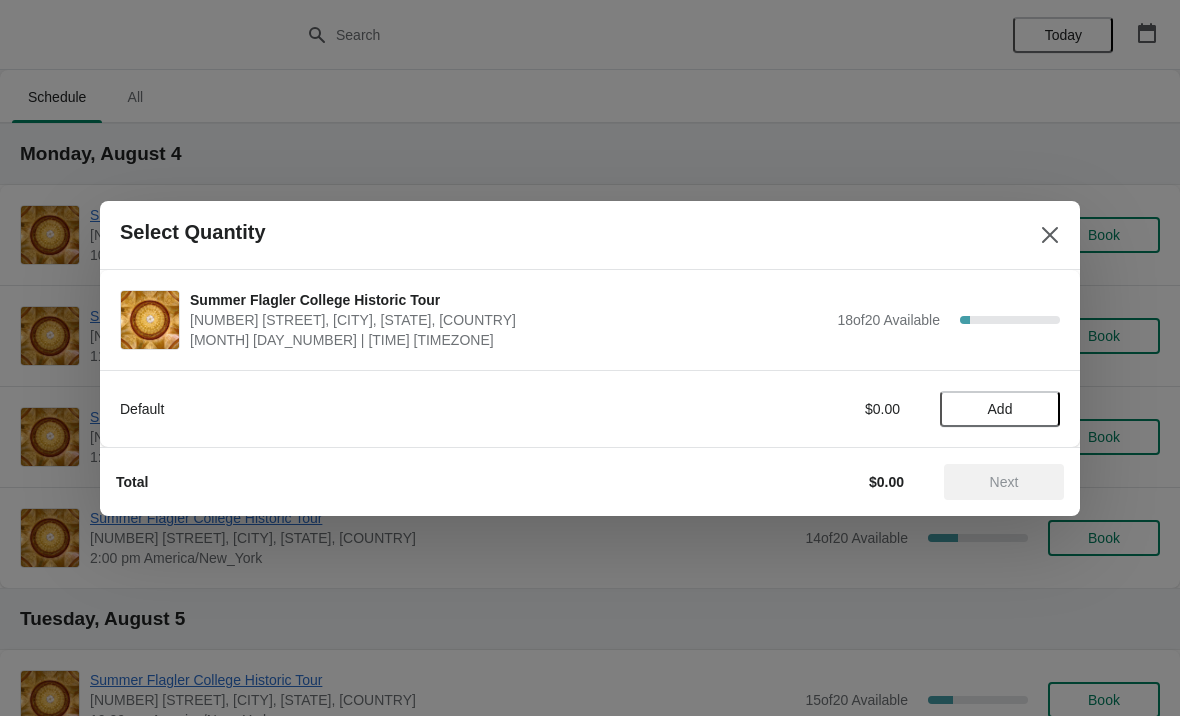 click on "Add" at bounding box center (1000, 409) 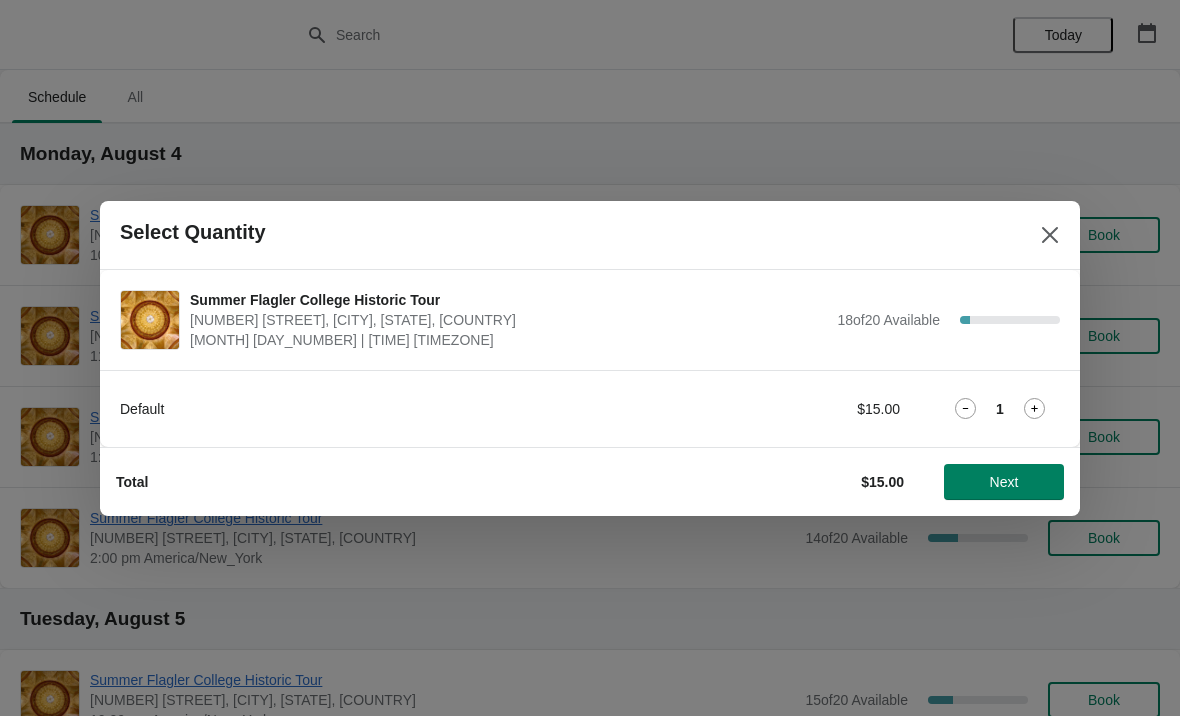click on "Next" at bounding box center (1004, 482) 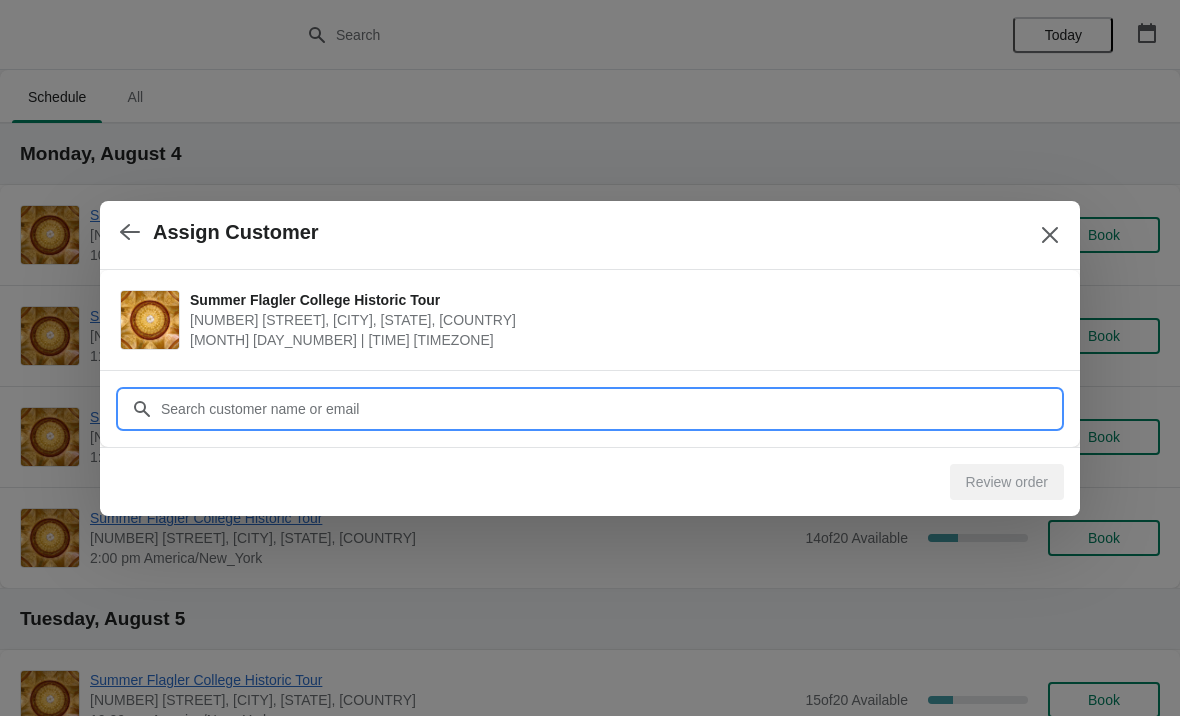 click on "Customer" at bounding box center (610, 409) 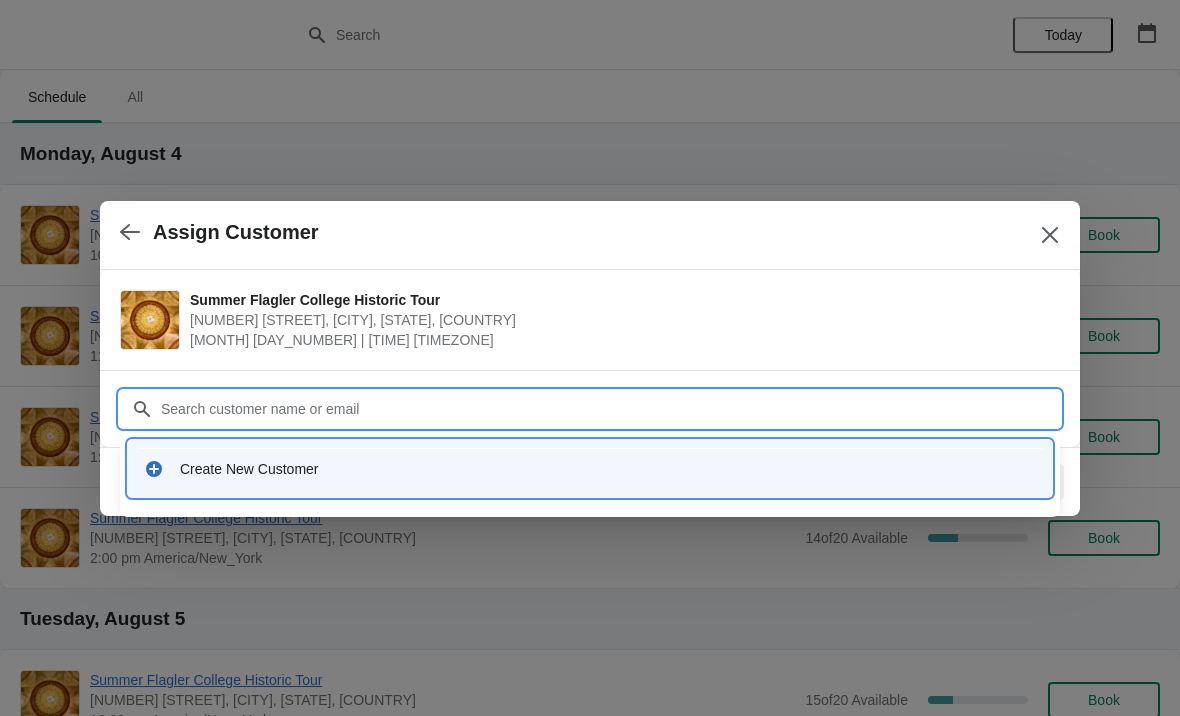 click on "Create New Customer" at bounding box center [590, 468] 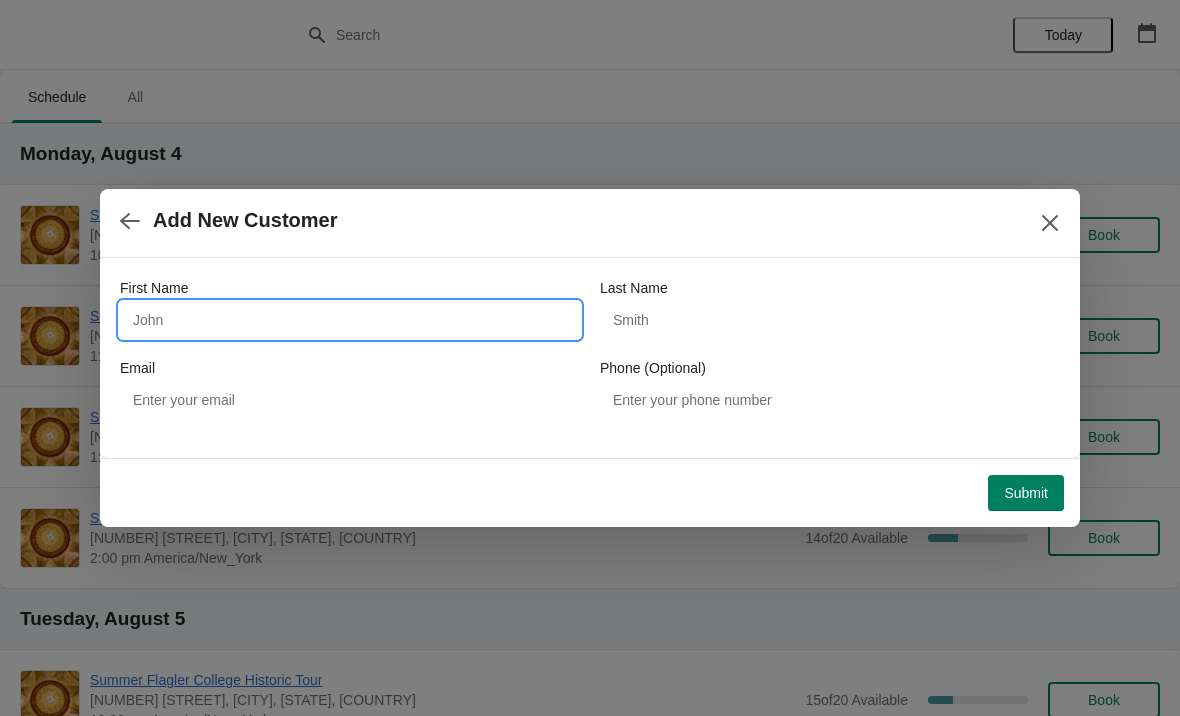 click on "First Name" at bounding box center (350, 320) 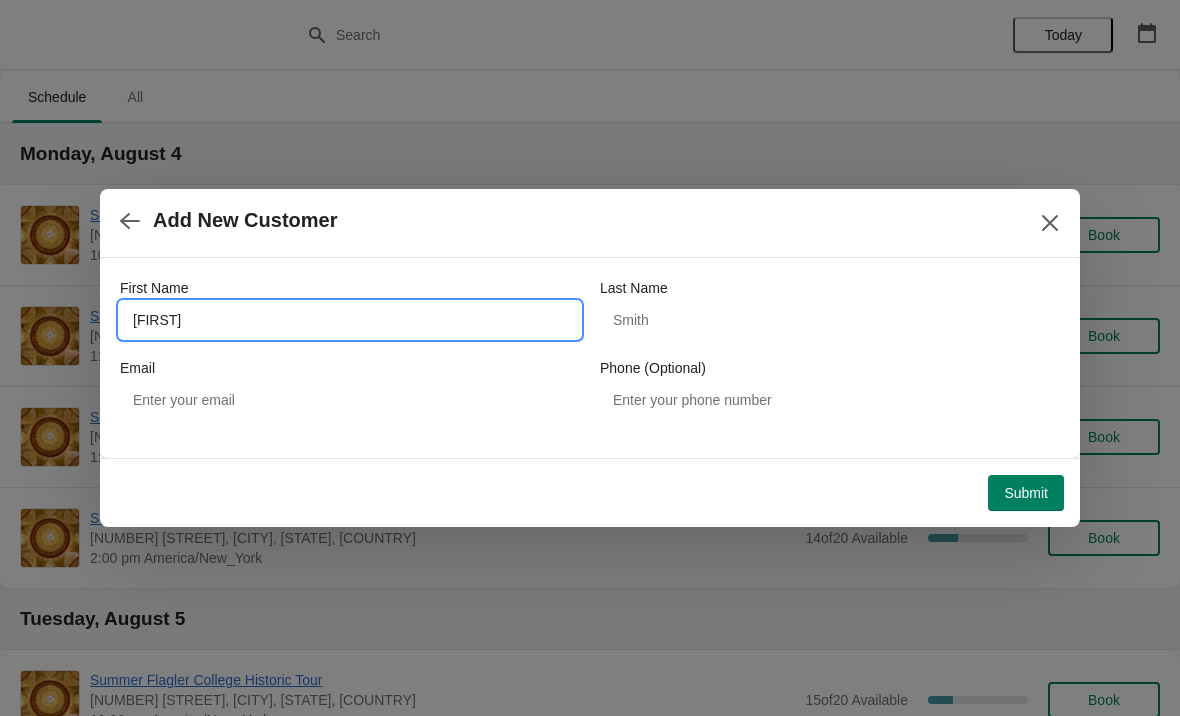type on "Bruce" 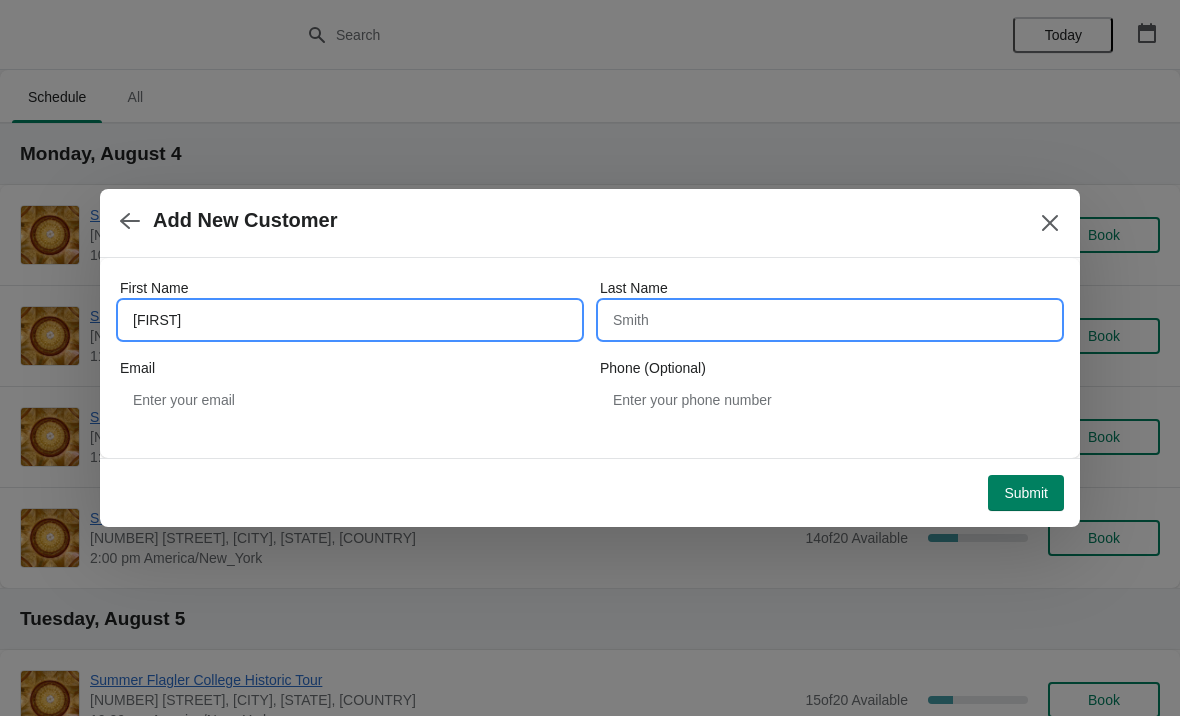 click on "Last Name" at bounding box center (830, 320) 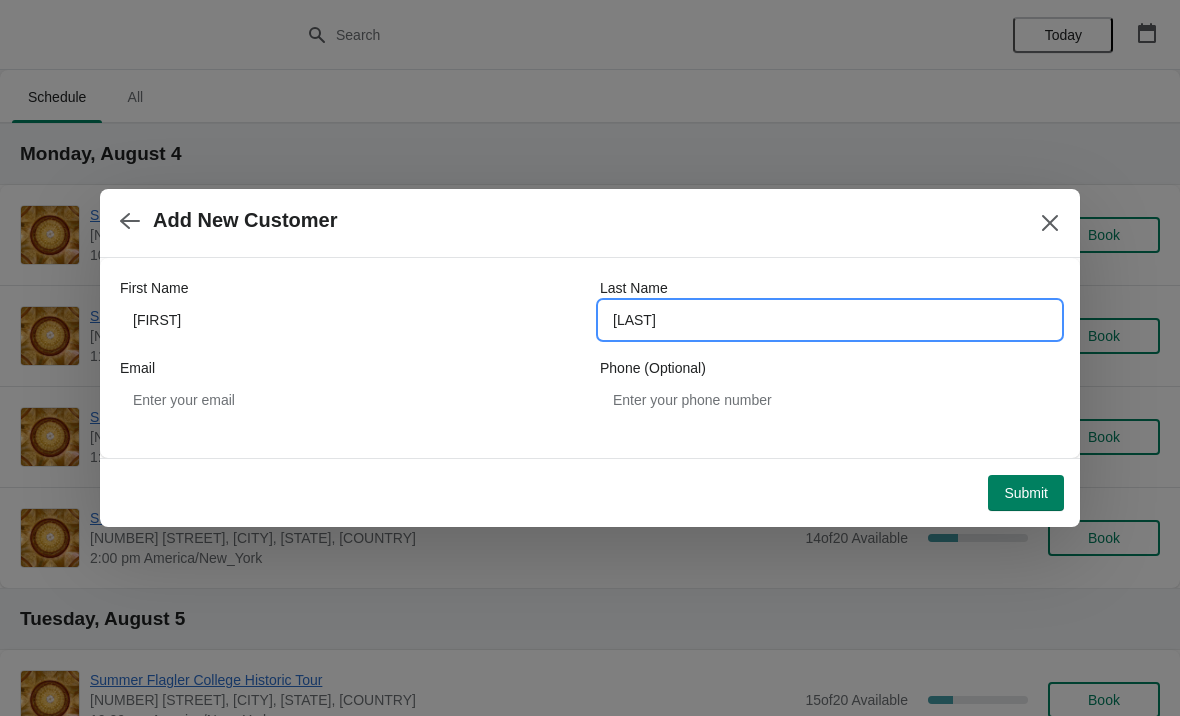 type on "Foster" 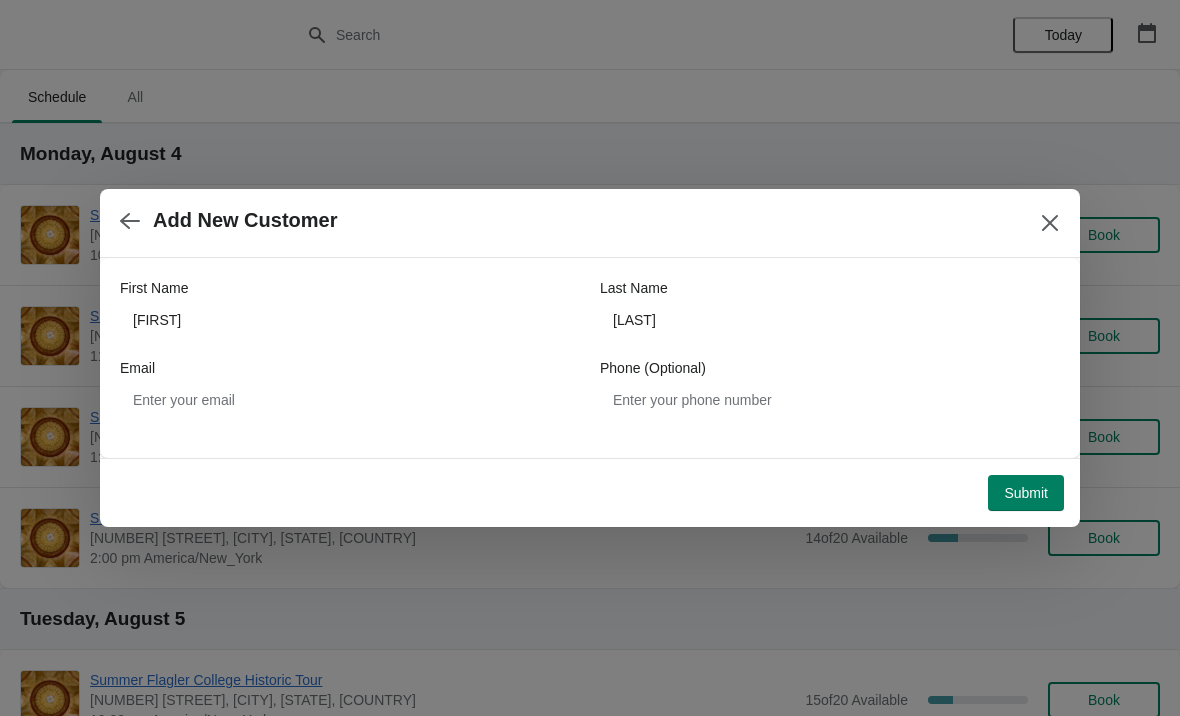 click on "Submit" at bounding box center [1026, 493] 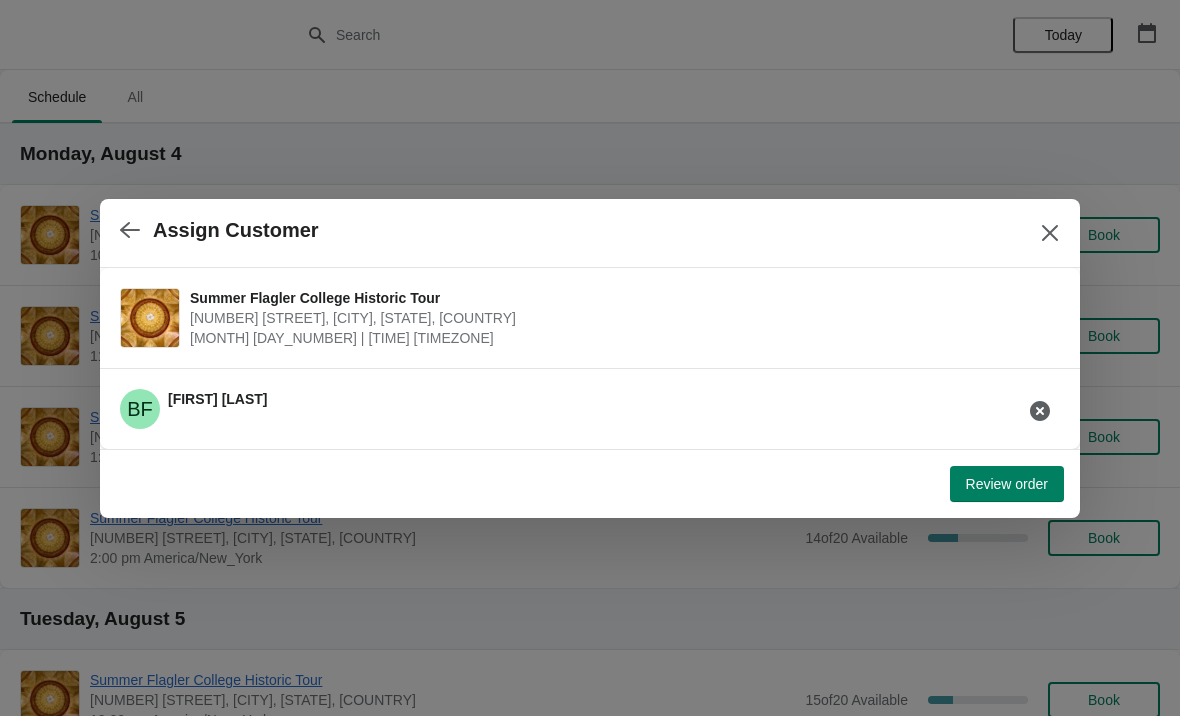 click on "Review order" at bounding box center (1007, 484) 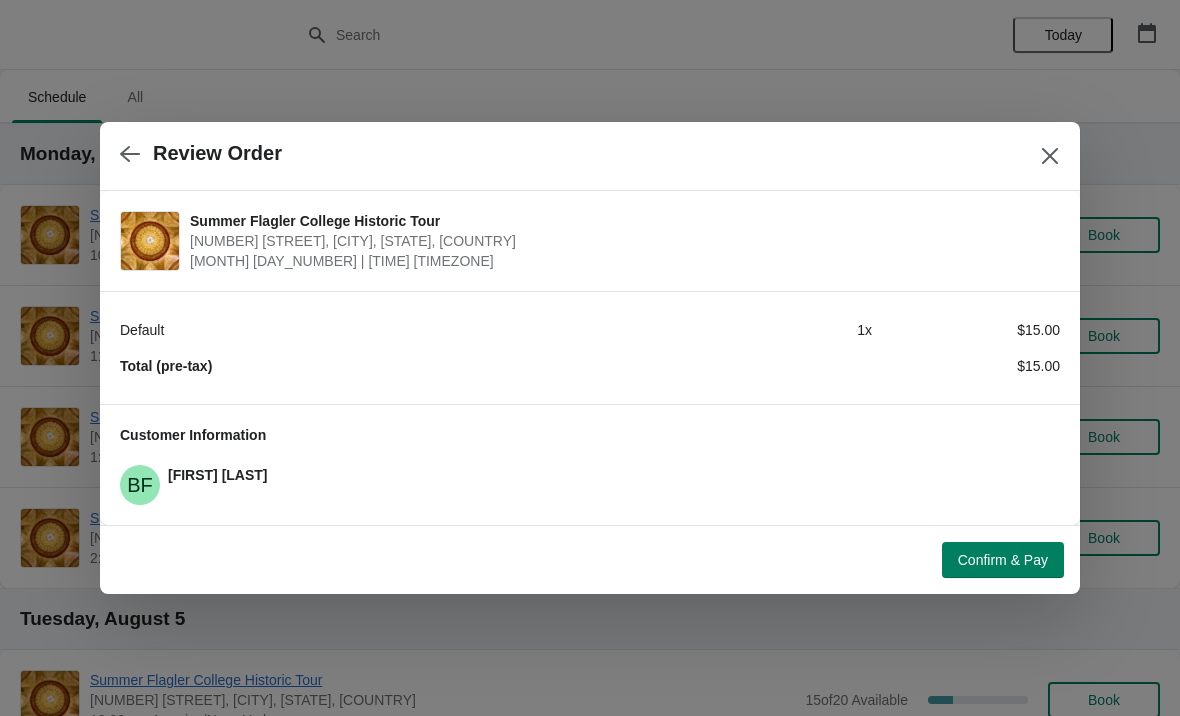 click on "Confirm & Pay" at bounding box center [1003, 560] 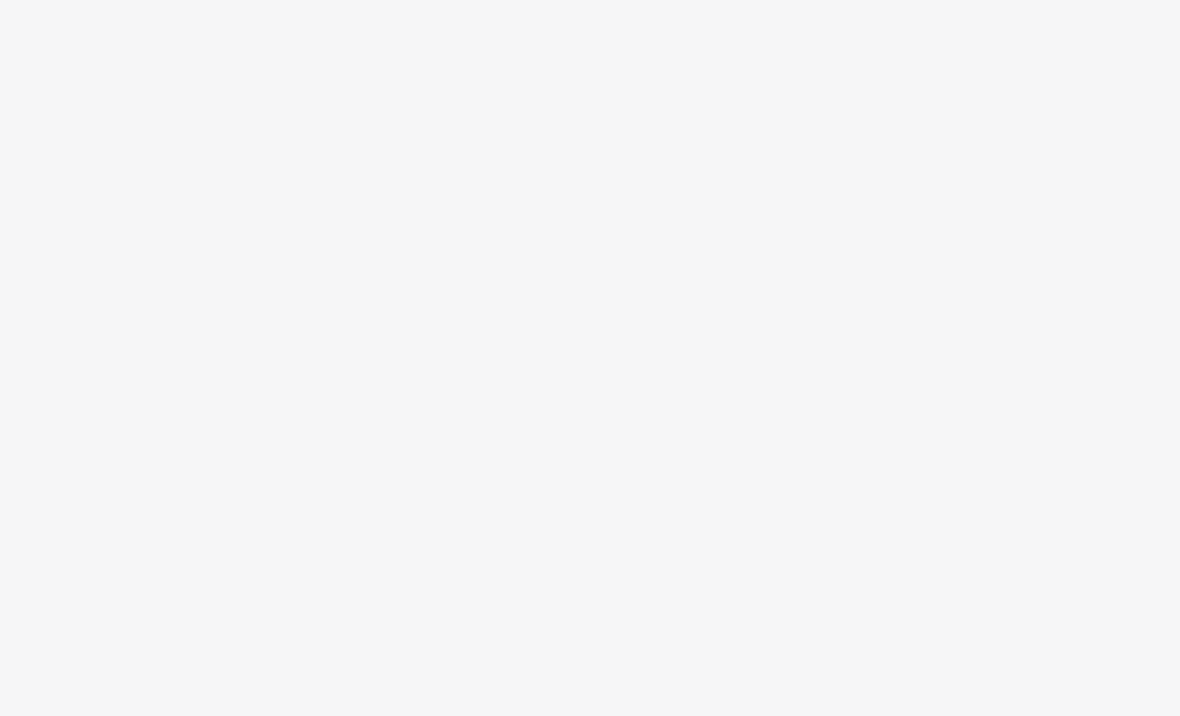 scroll, scrollTop: 0, scrollLeft: 0, axis: both 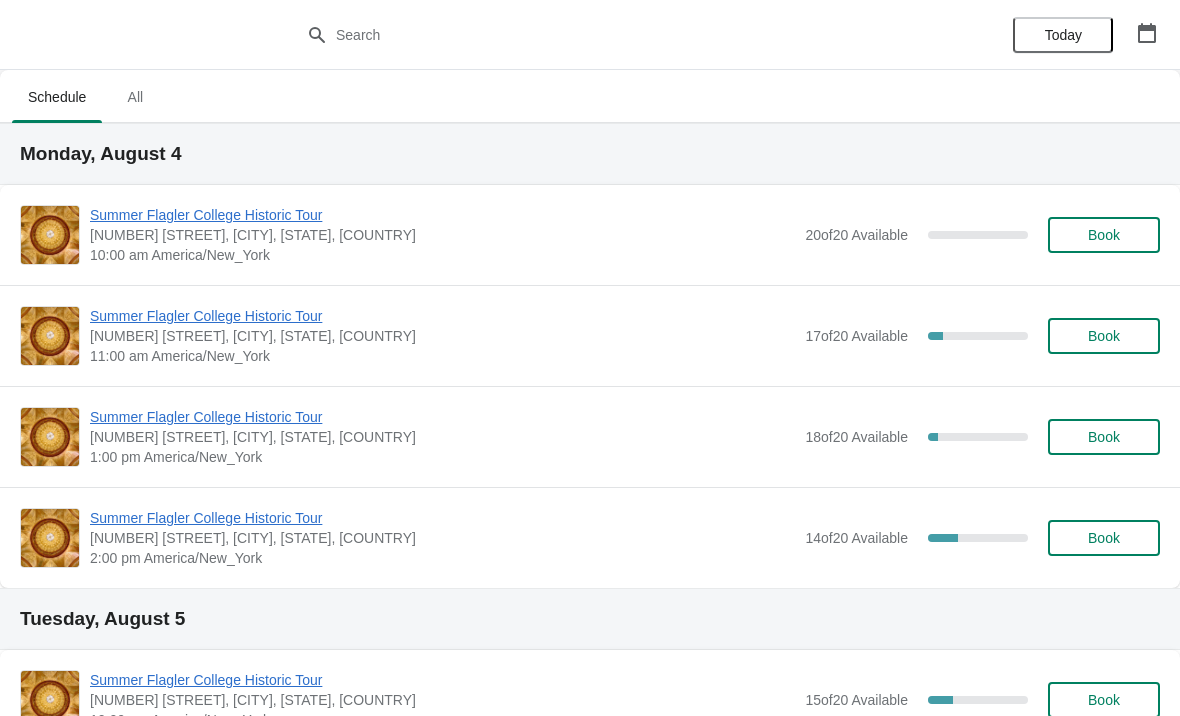 click on "Summer Flagler College Historic Tour" at bounding box center (442, 316) 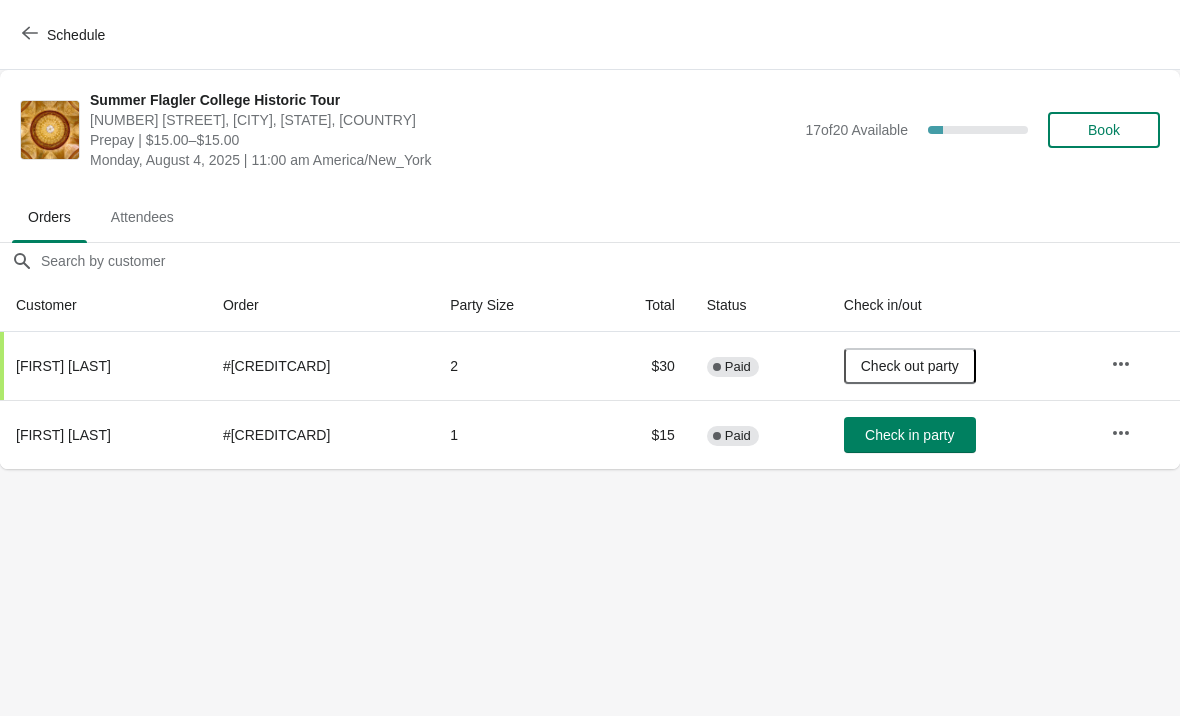 click on "Check in party" at bounding box center [909, 435] 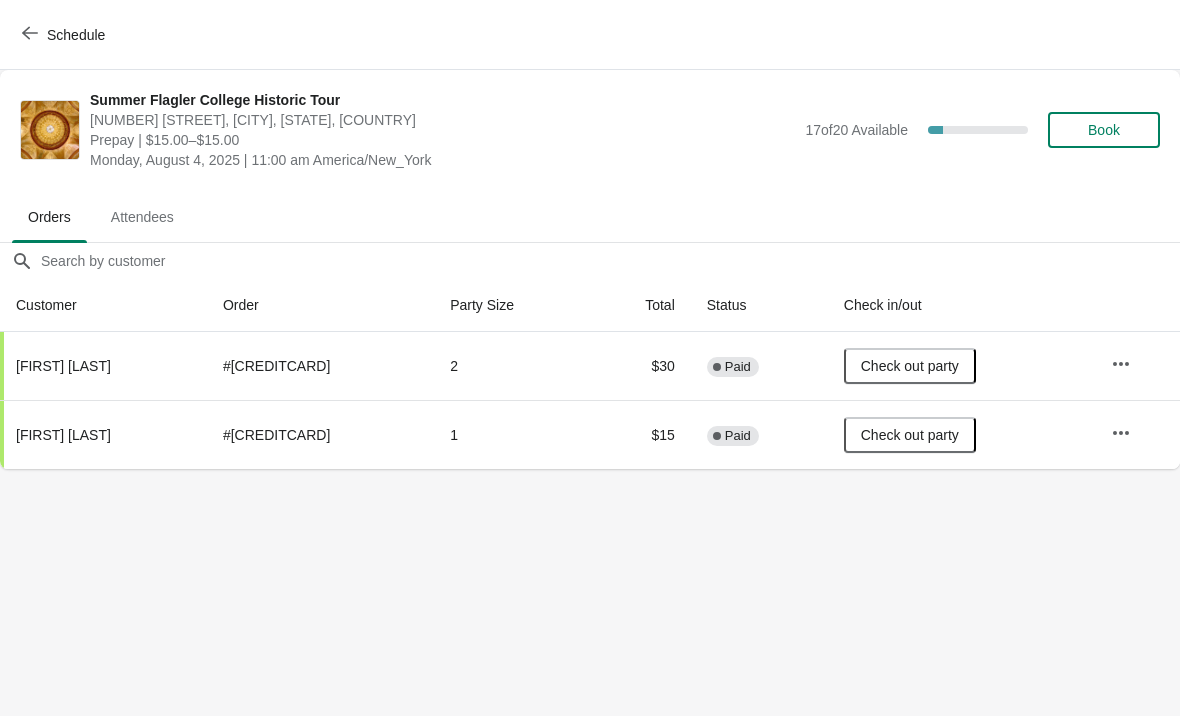 click on "Schedule Summer Flagler College Historic Tour [NUMBER] [STREET], [CITY], [STATE], [COUNTRY] Prepay | $15.00–$15.00 Monday, August 4, 2025 | 11:00 am America/New_York 17 of 20 Available 15 % Book Orders Attendees Orders Attendees Orders filter search Customer Order Party Size Total Status Check in/out [FIRST] [LAST] # [CREDITCARD] 2 $30 Complete Paid Check out party [FIRST] [LAST] # [CREDITCARD] 1 $15 Complete Paid Check out party Order Details Actions Transfer Restock 2 / 2 Checked in Close" at bounding box center (590, 358) 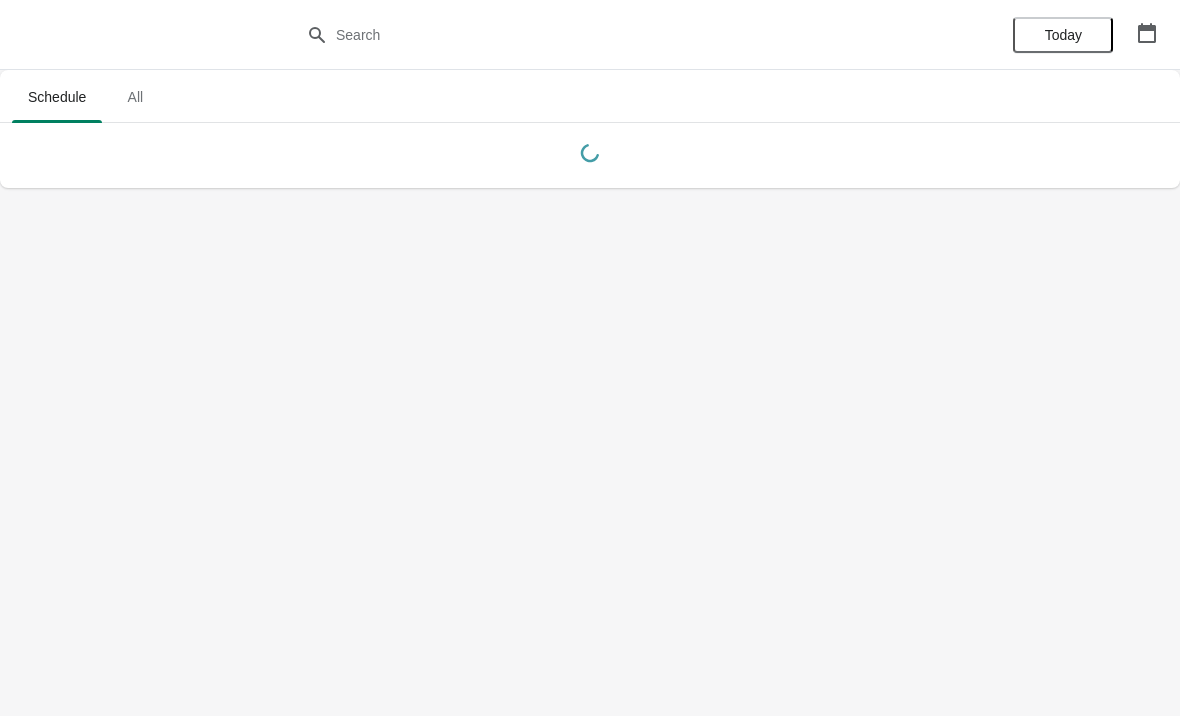 click on "Schedule All Schedule All Today" at bounding box center [590, 358] 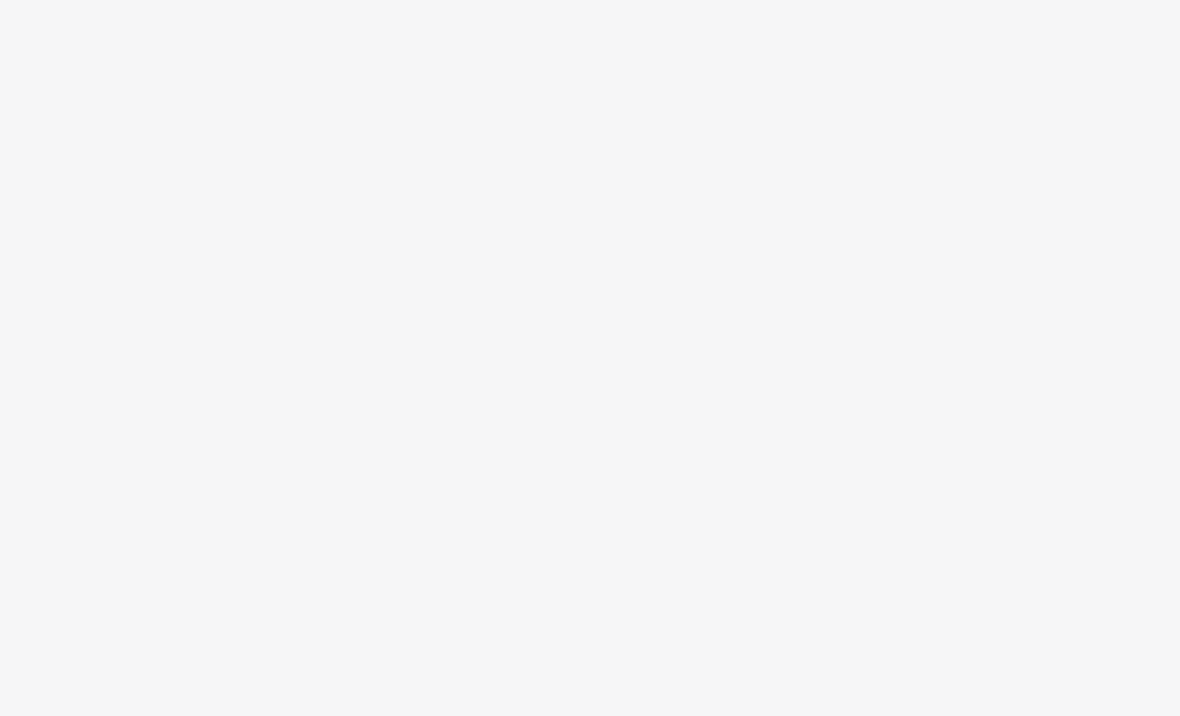scroll, scrollTop: 0, scrollLeft: 0, axis: both 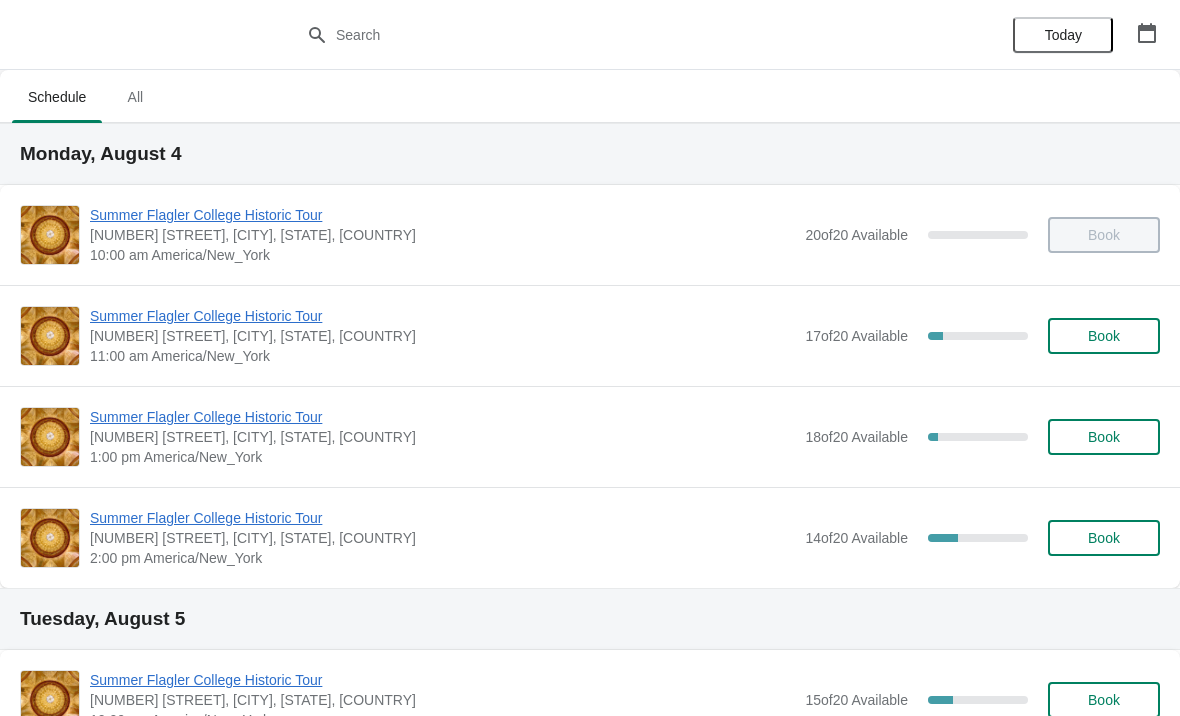 click on "Summer Flagler College Historic Tour [NUMBER] [STREET], [CITY], [STATE], [COUNTRY] [TIME] [TIMEZONE] [NUMBER] of [NUMBER] Available [PERCENT] Book" at bounding box center [590, 436] 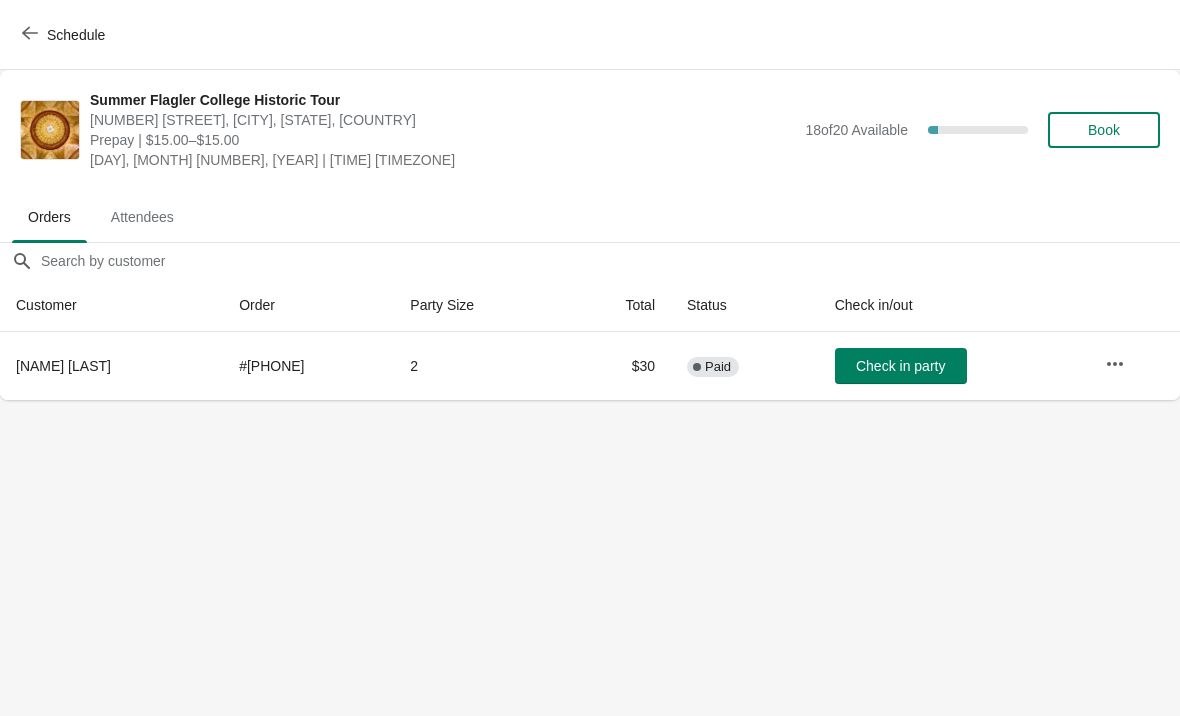 click 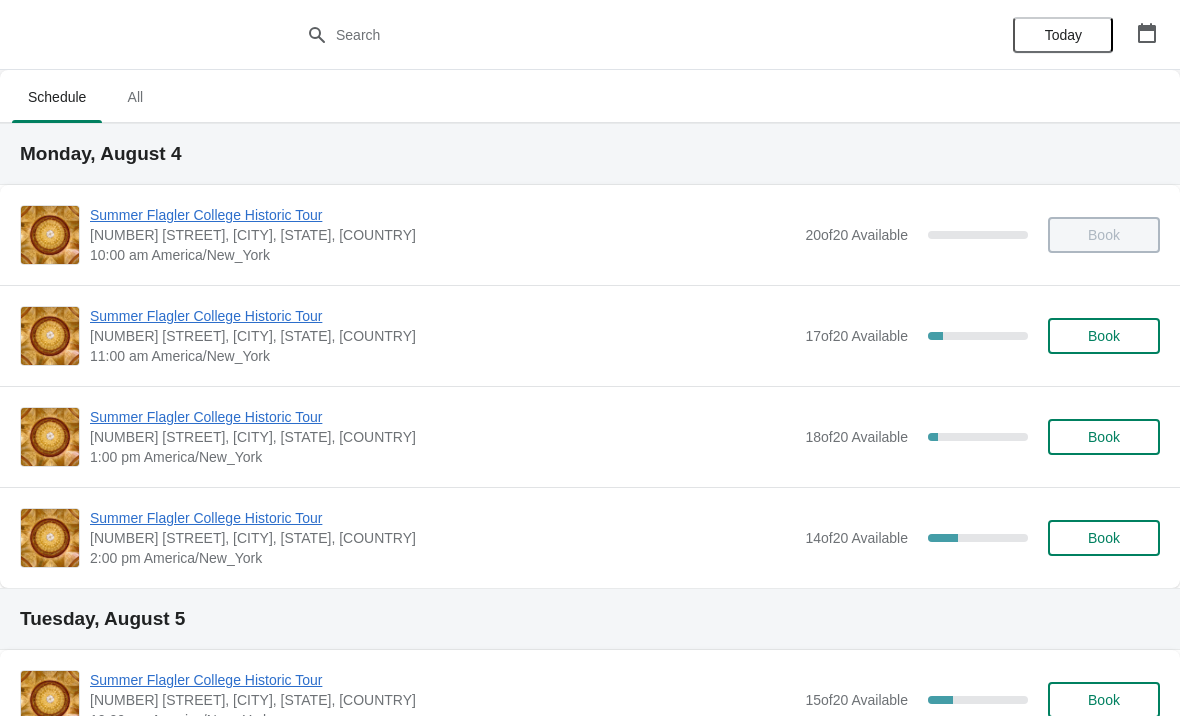 scroll, scrollTop: 0, scrollLeft: 0, axis: both 